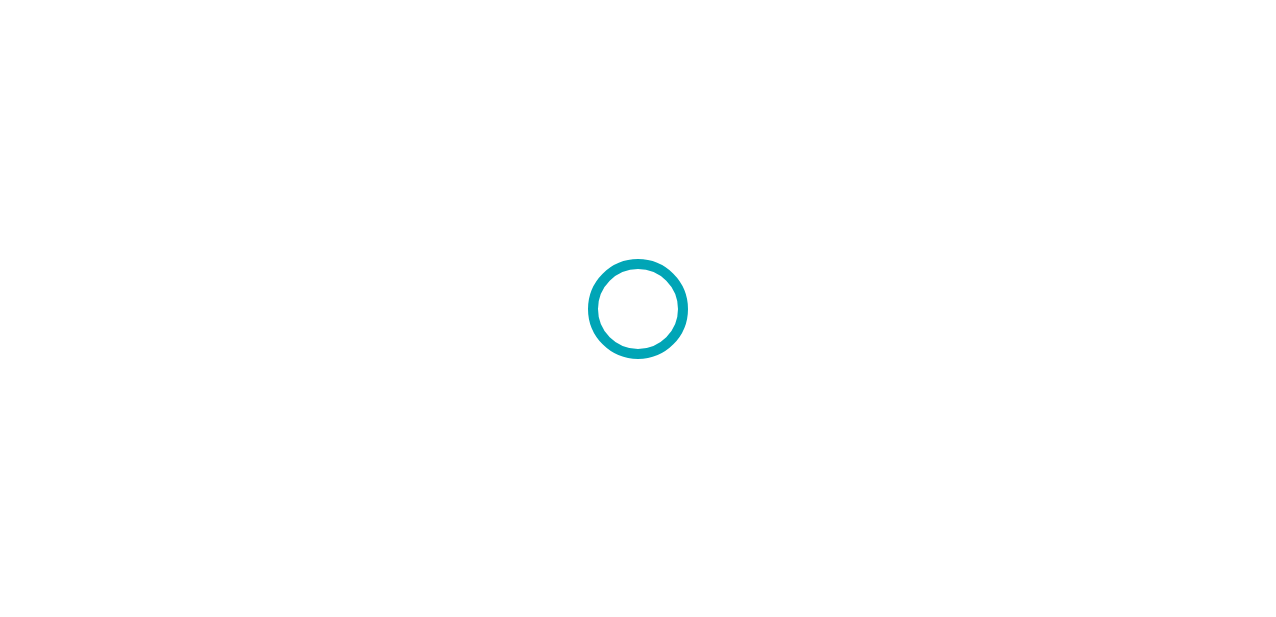 scroll, scrollTop: 0, scrollLeft: 0, axis: both 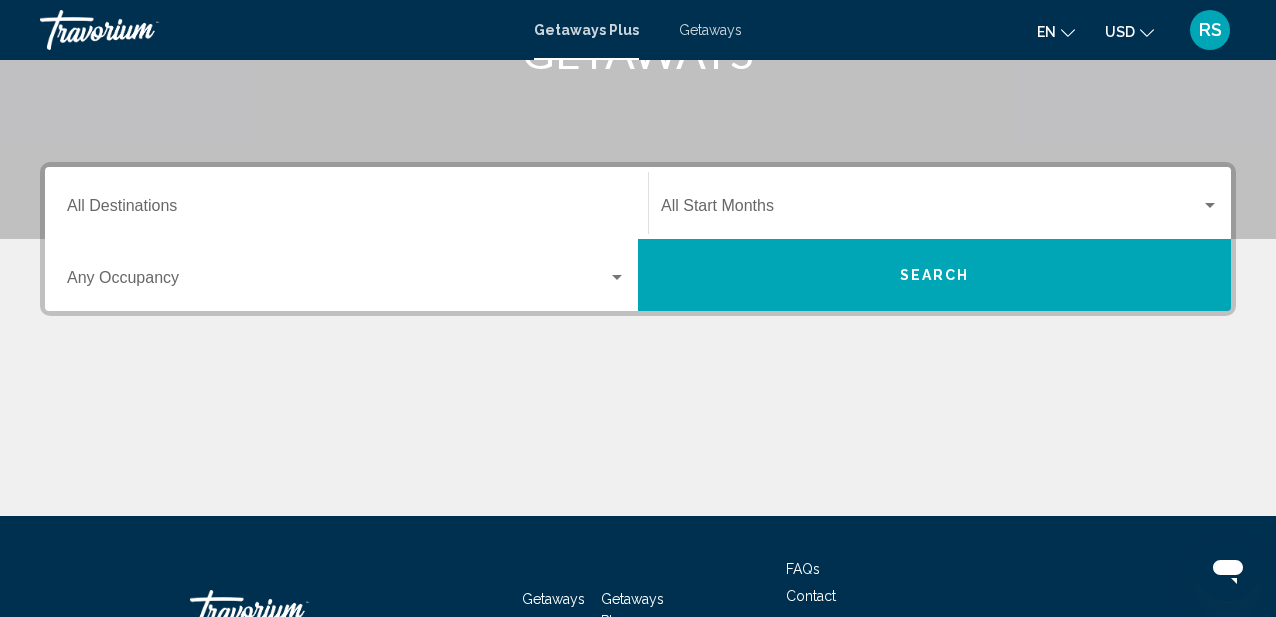 click at bounding box center [337, 282] 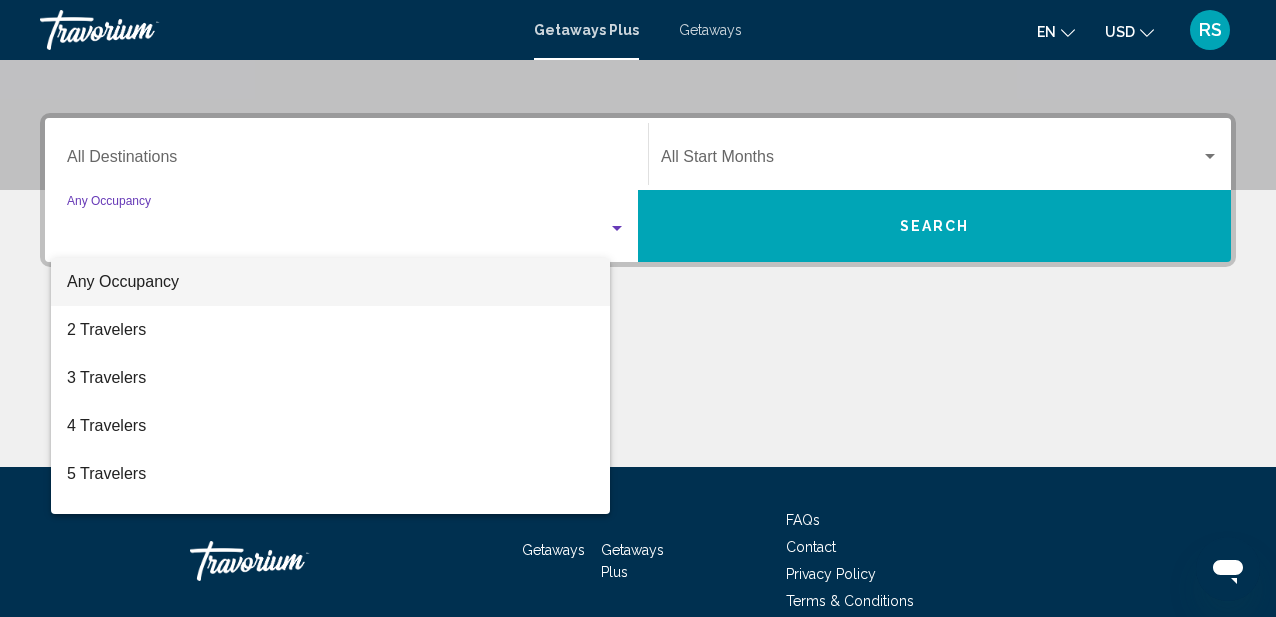 scroll, scrollTop: 458, scrollLeft: 0, axis: vertical 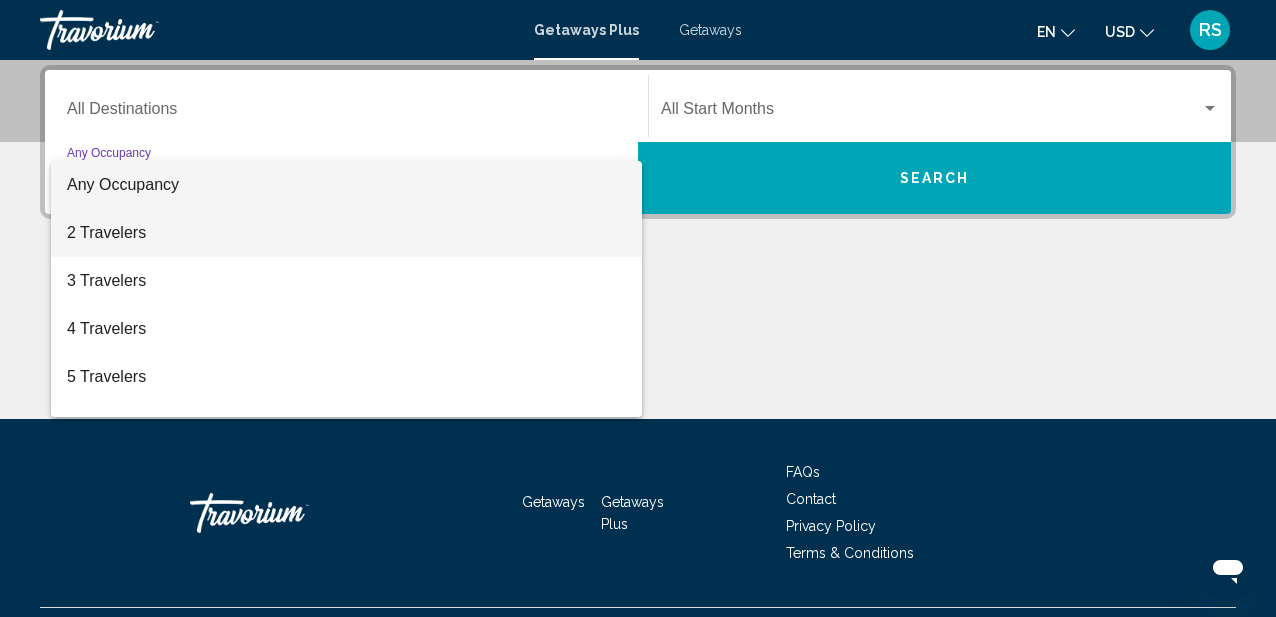 click on "2 Travelers" at bounding box center (346, 233) 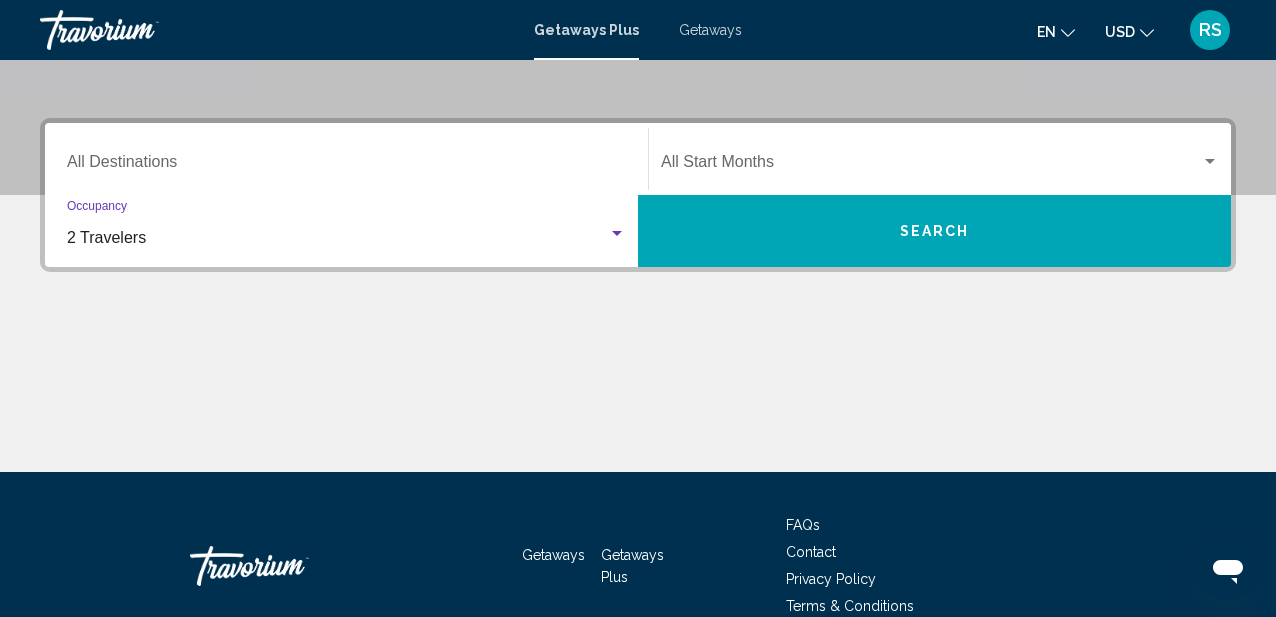 click at bounding box center (931, 166) 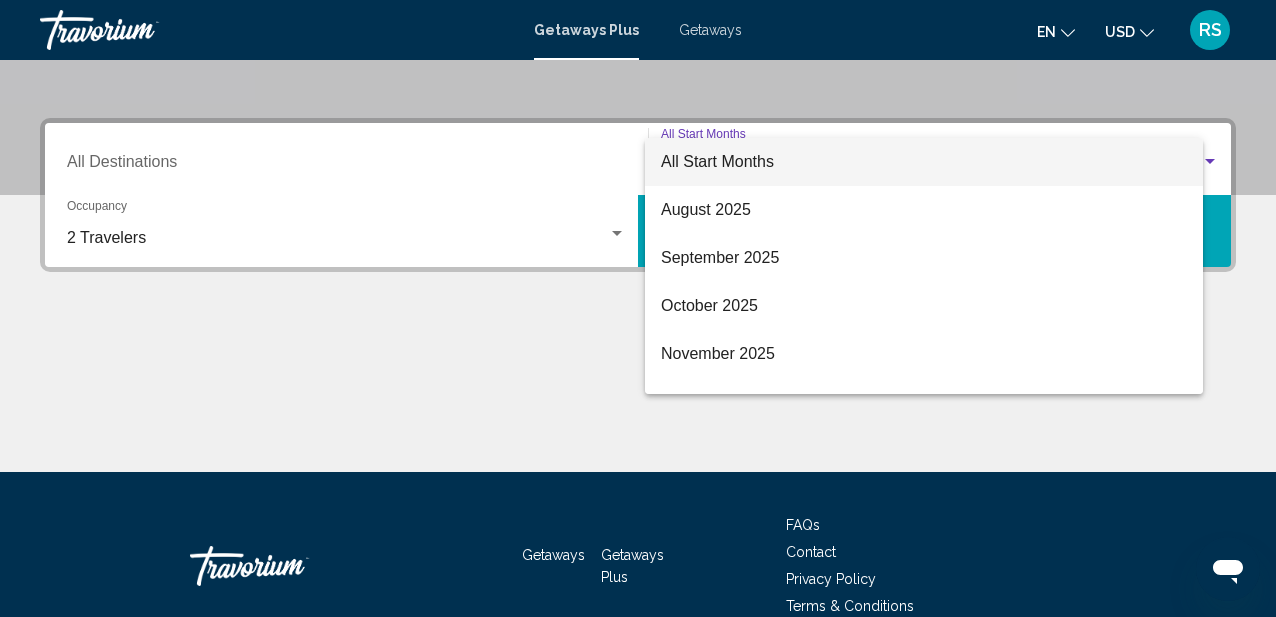scroll, scrollTop: 458, scrollLeft: 0, axis: vertical 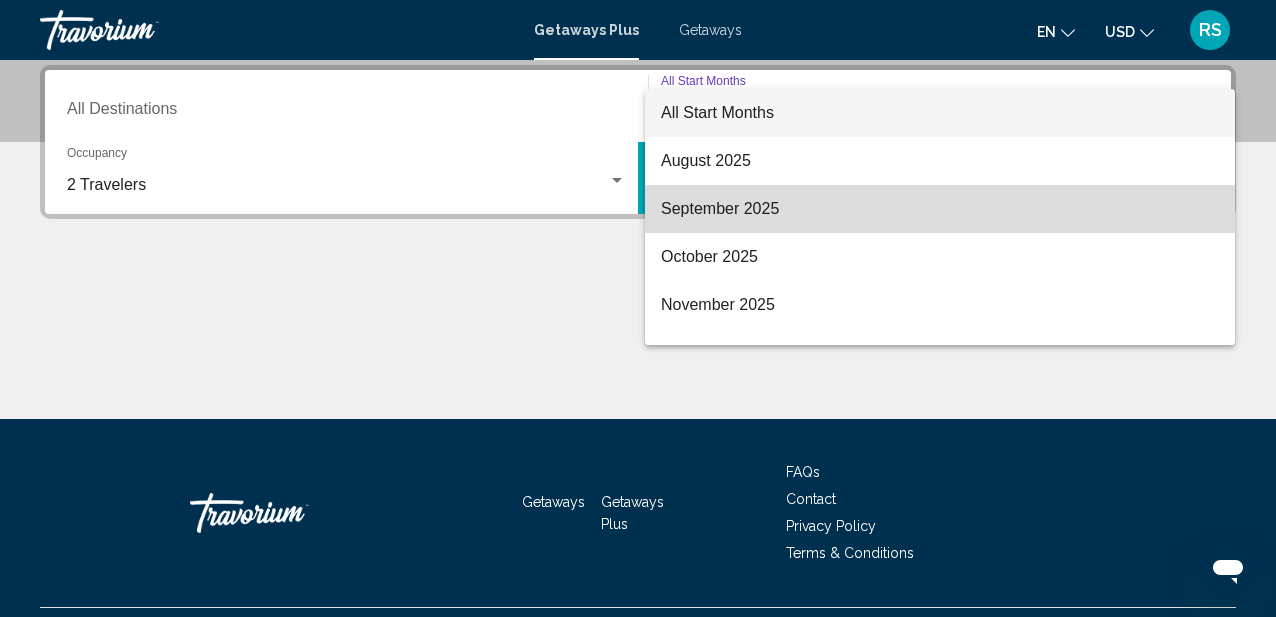 click on "September 2025" at bounding box center (940, 209) 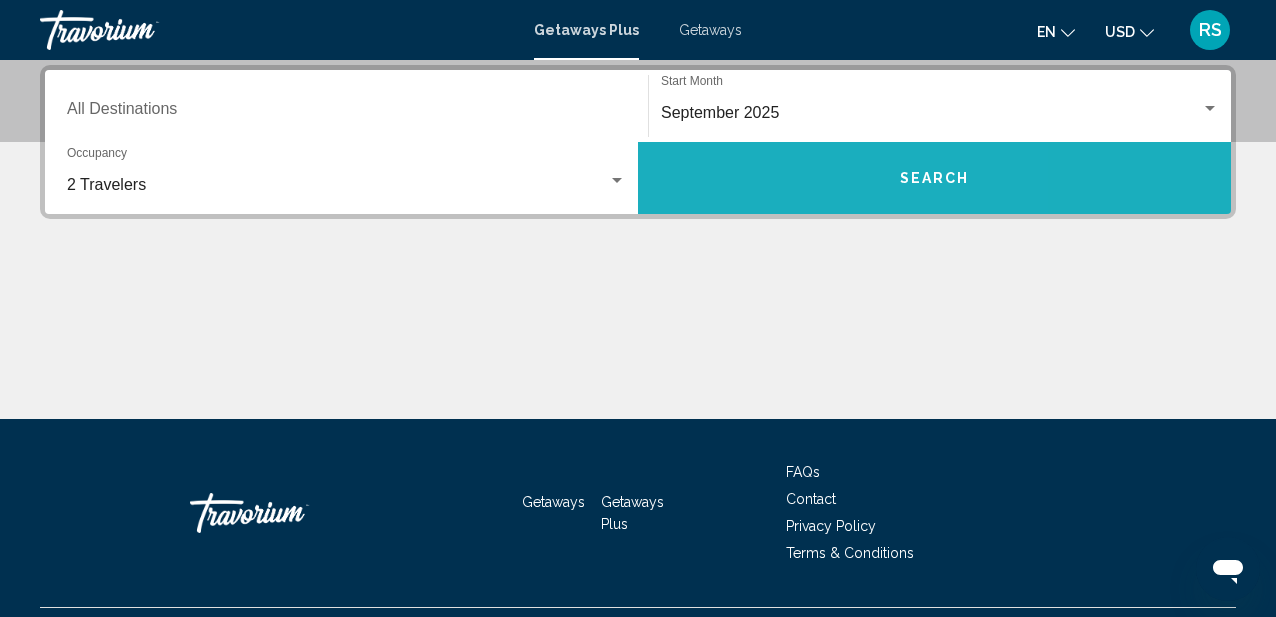 click on "Search" at bounding box center (934, 178) 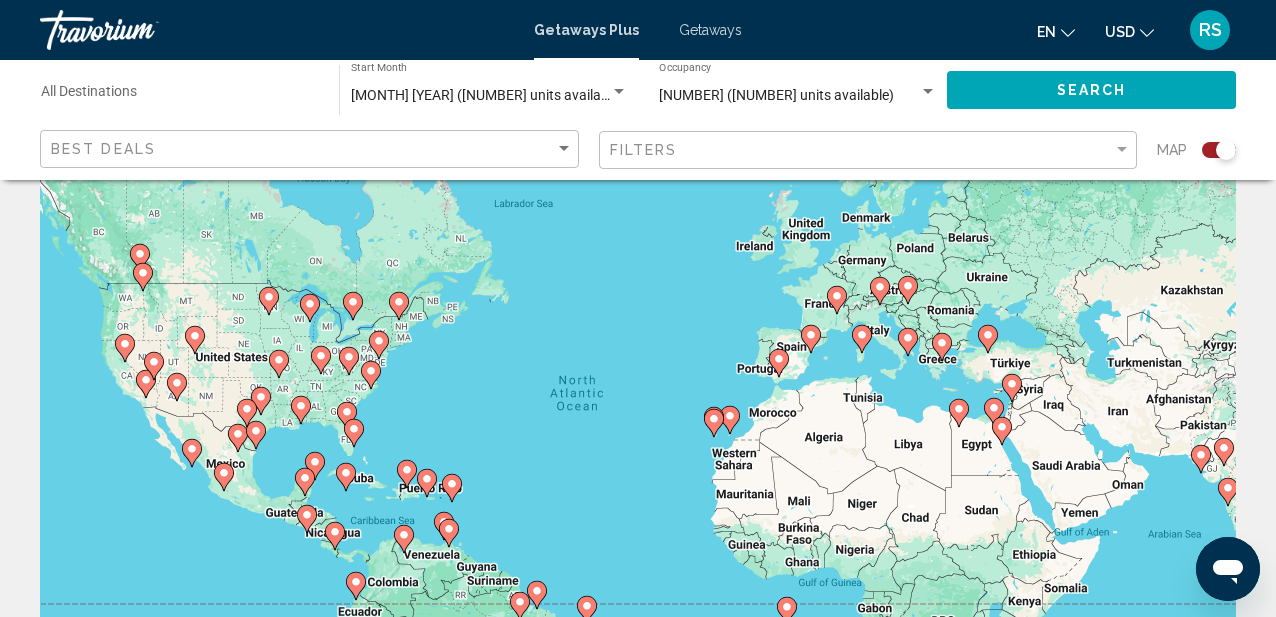 scroll, scrollTop: 94, scrollLeft: 0, axis: vertical 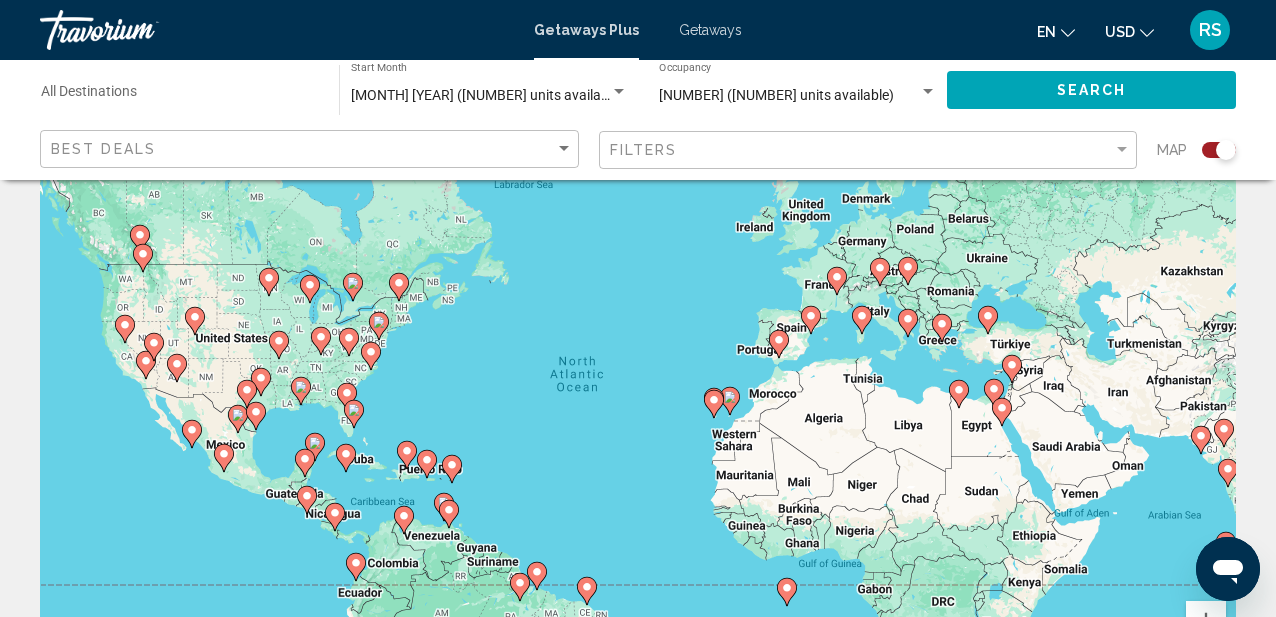 click 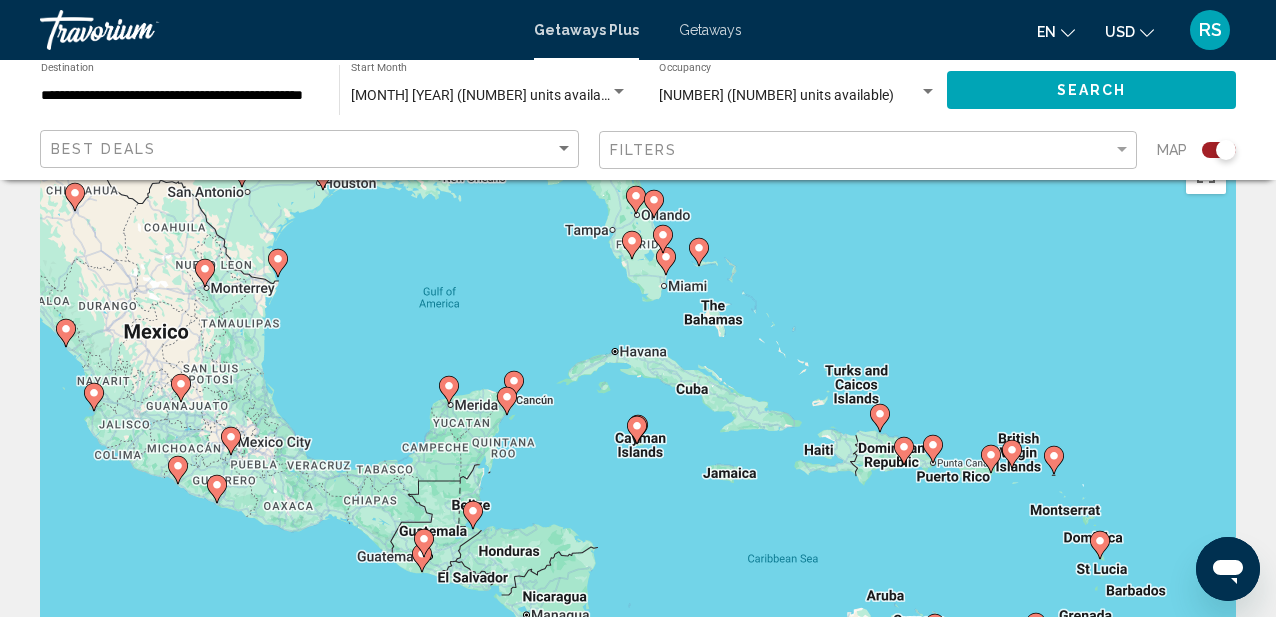 scroll, scrollTop: 0, scrollLeft: 0, axis: both 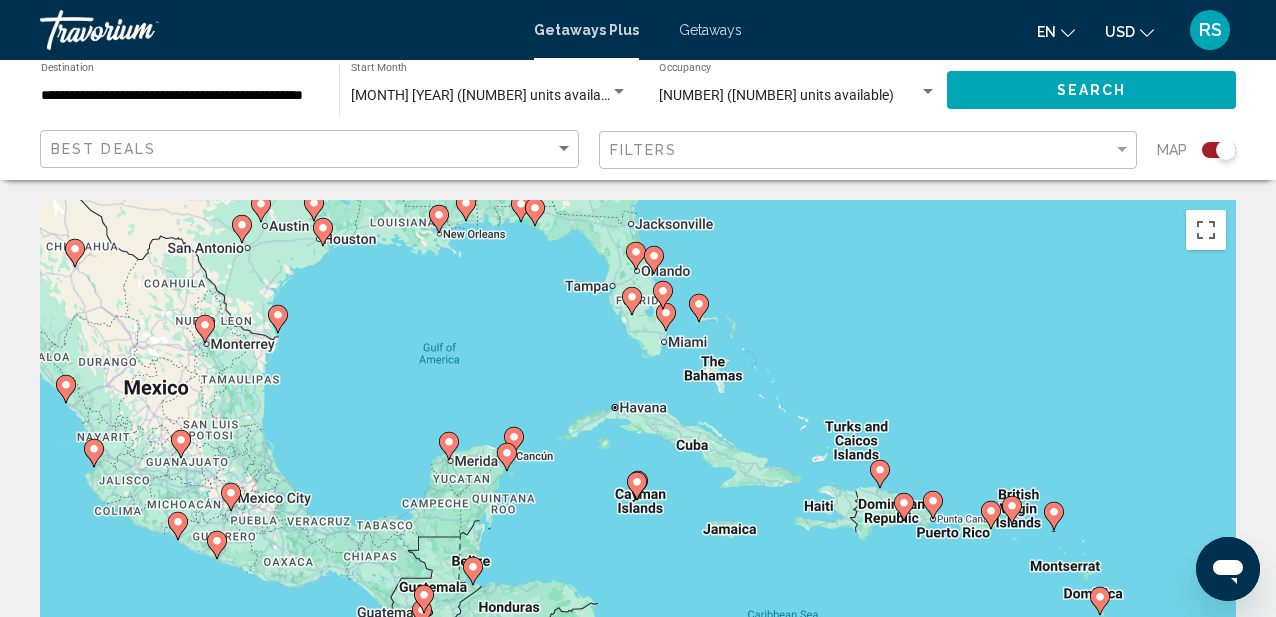 click 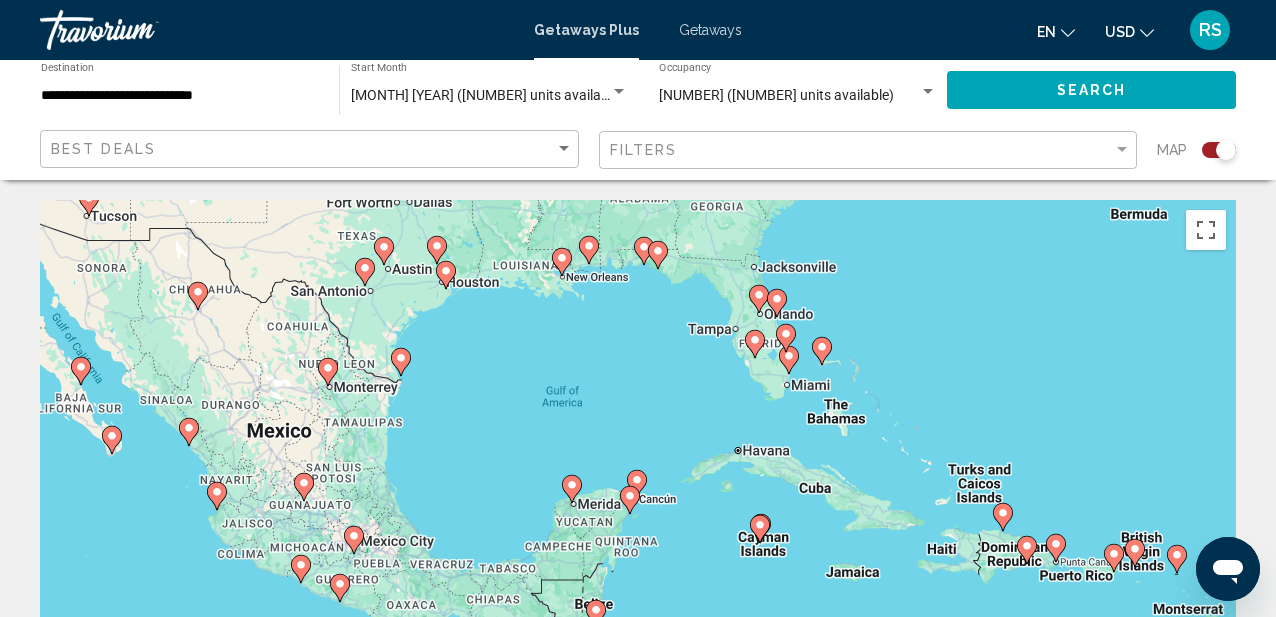 click 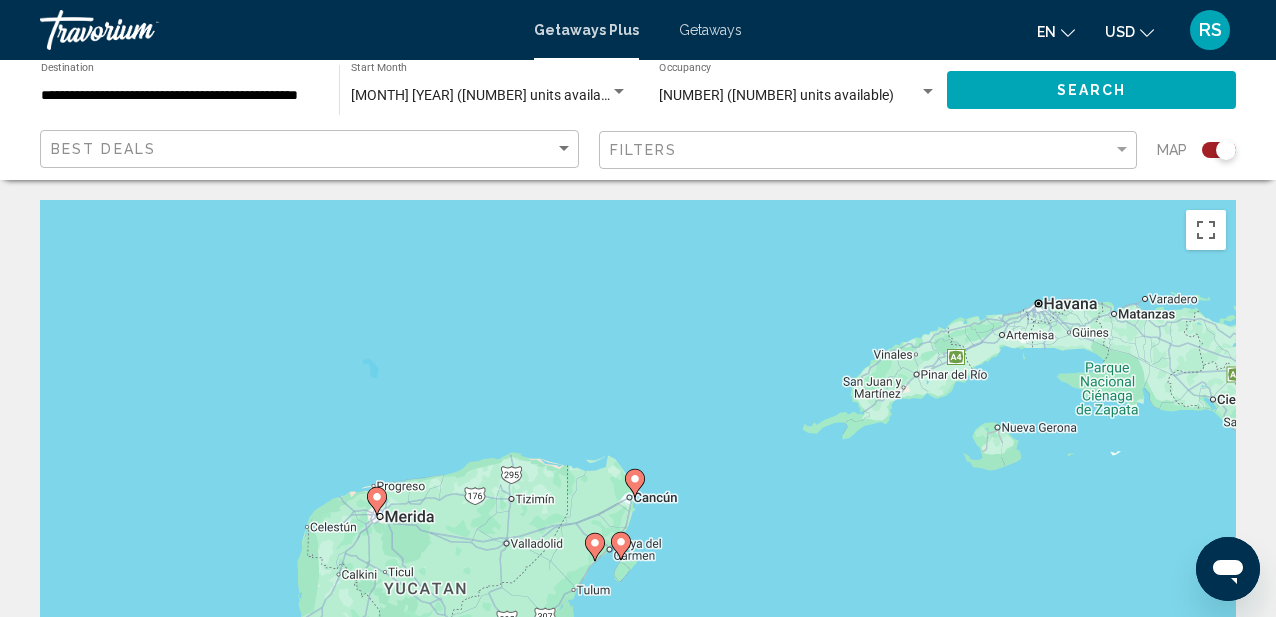 click 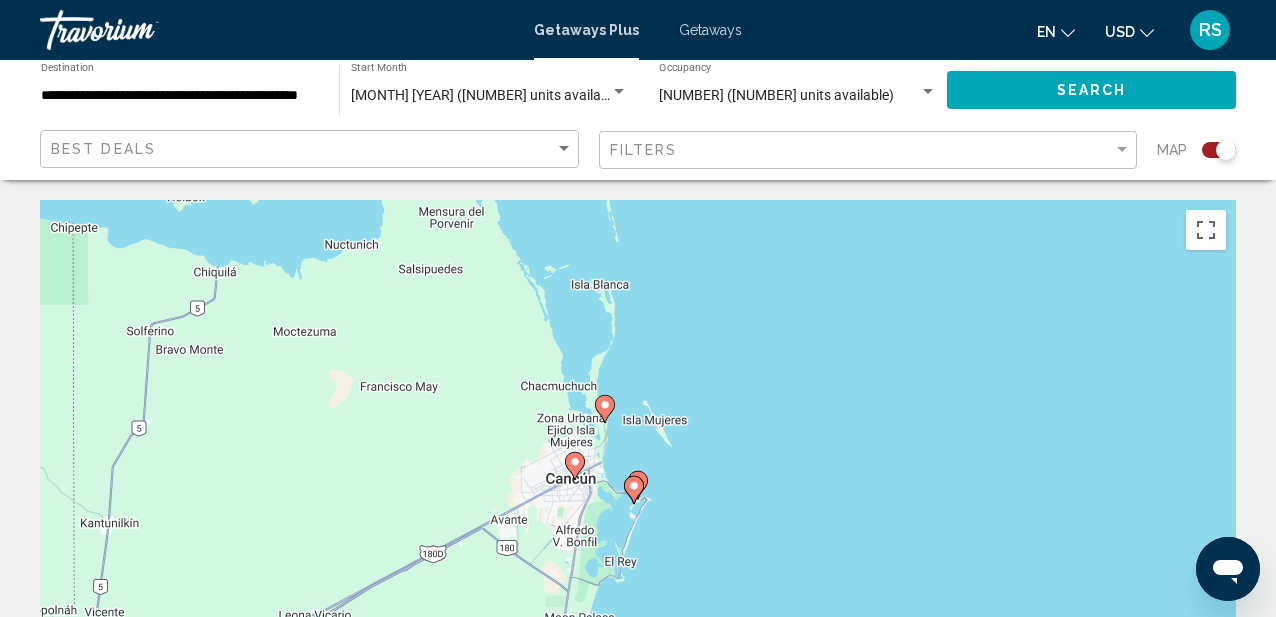 click 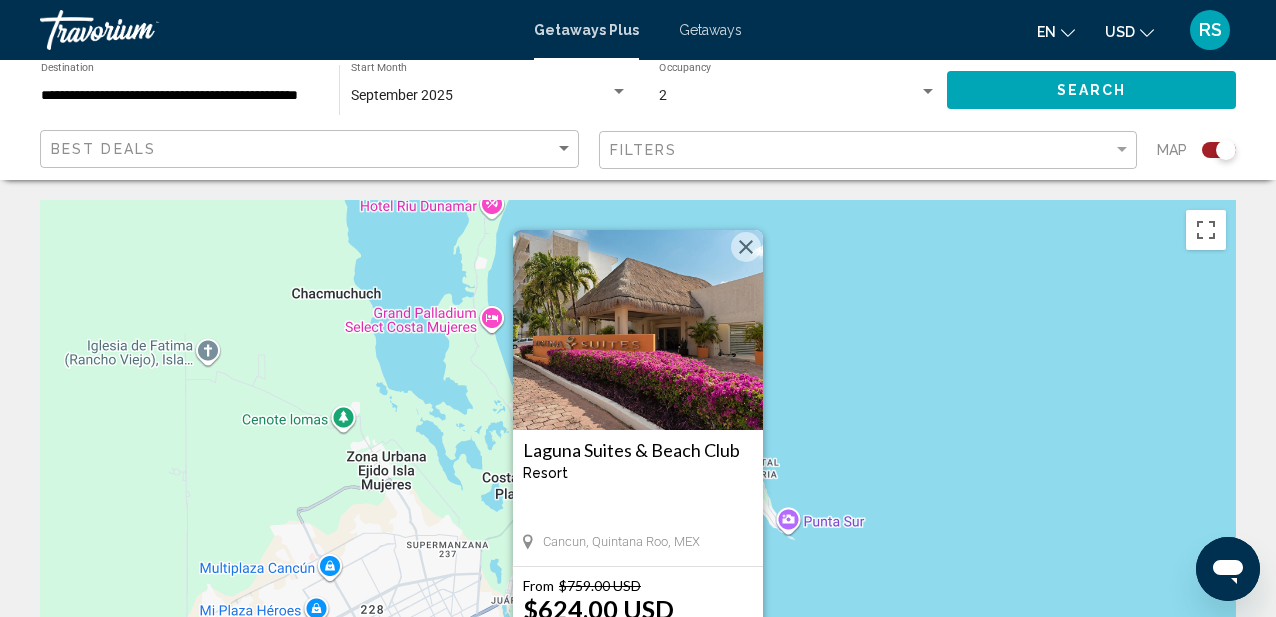 click on "To activate drag with keyboard, press Alt + Enter. Once in keyboard drag state, use the arrow keys to move the marker. To complete the drag, press the Enter key. To cancel, press Escape.  [BRAND] [BRAND] & [BRAND]  Resort  -  This is an adults only resort
[CITY], [STATE], [COUNTRY] From $[NUMBER].00 USD $[NUMBER].00 USD For [NUMBER] nights You save  $[NUMBER].00 USD  View Resort" at bounding box center [638, 500] 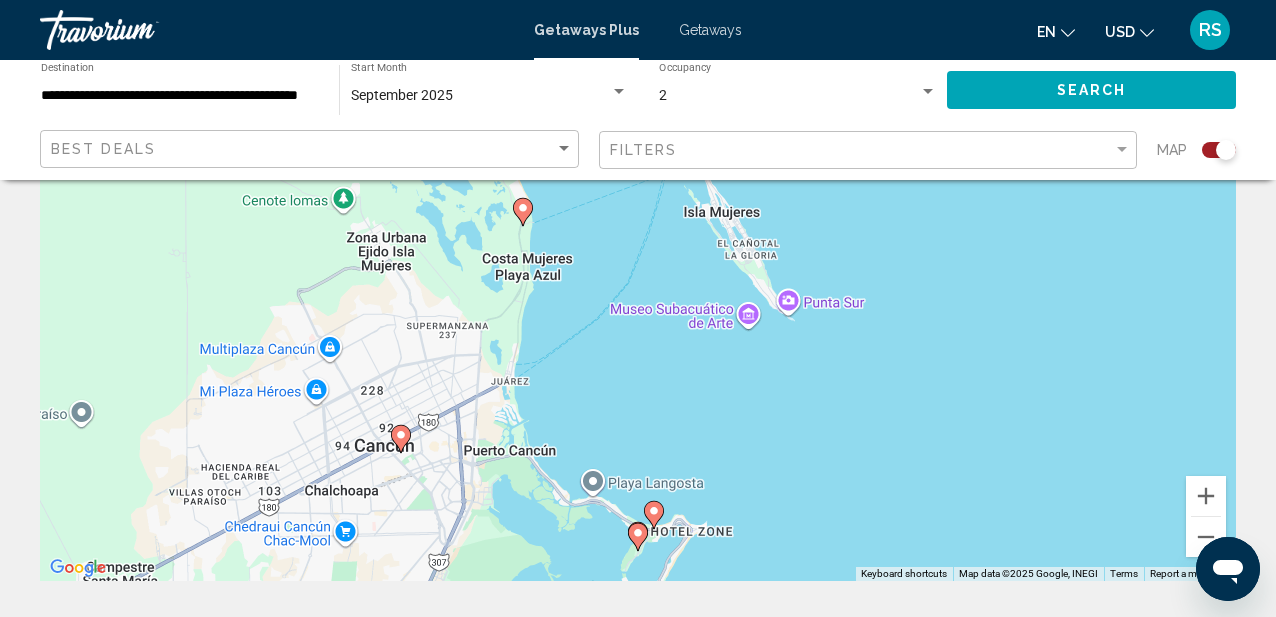 scroll, scrollTop: 229, scrollLeft: 0, axis: vertical 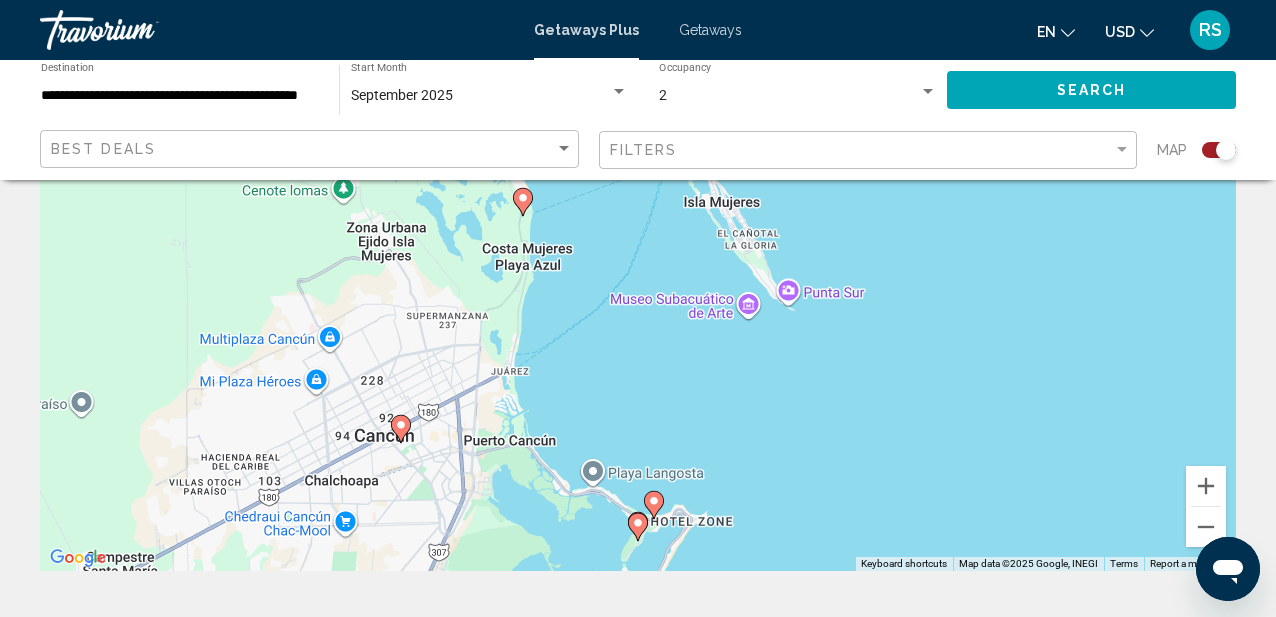 click 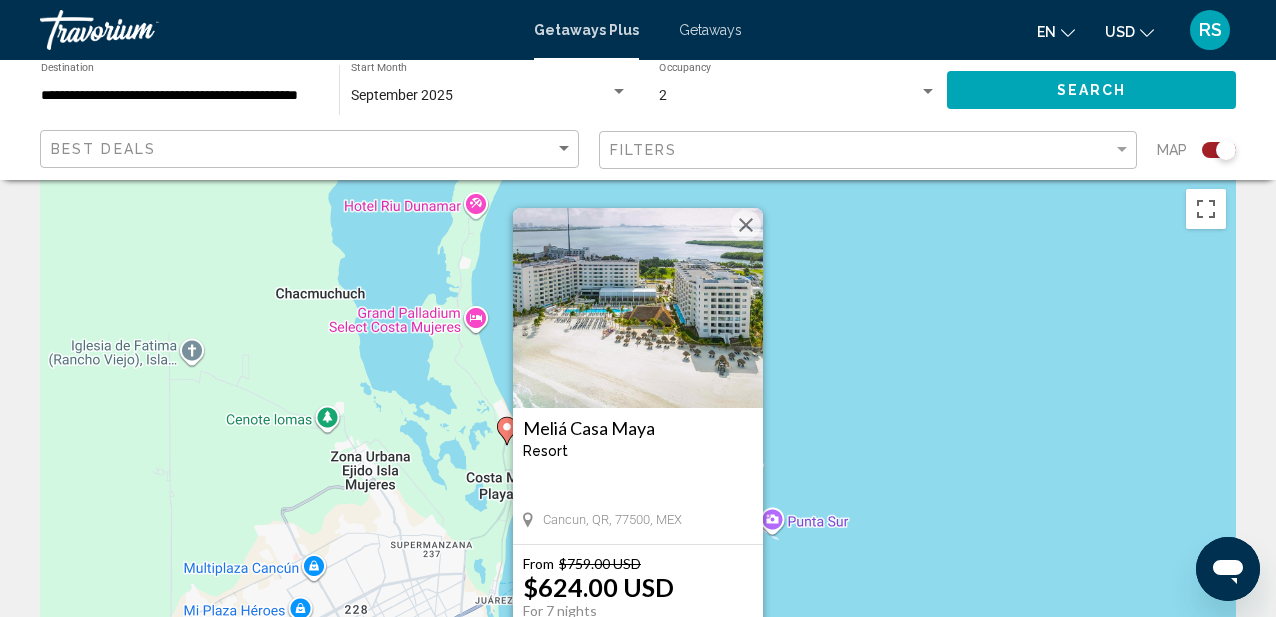 scroll, scrollTop: 0, scrollLeft: 0, axis: both 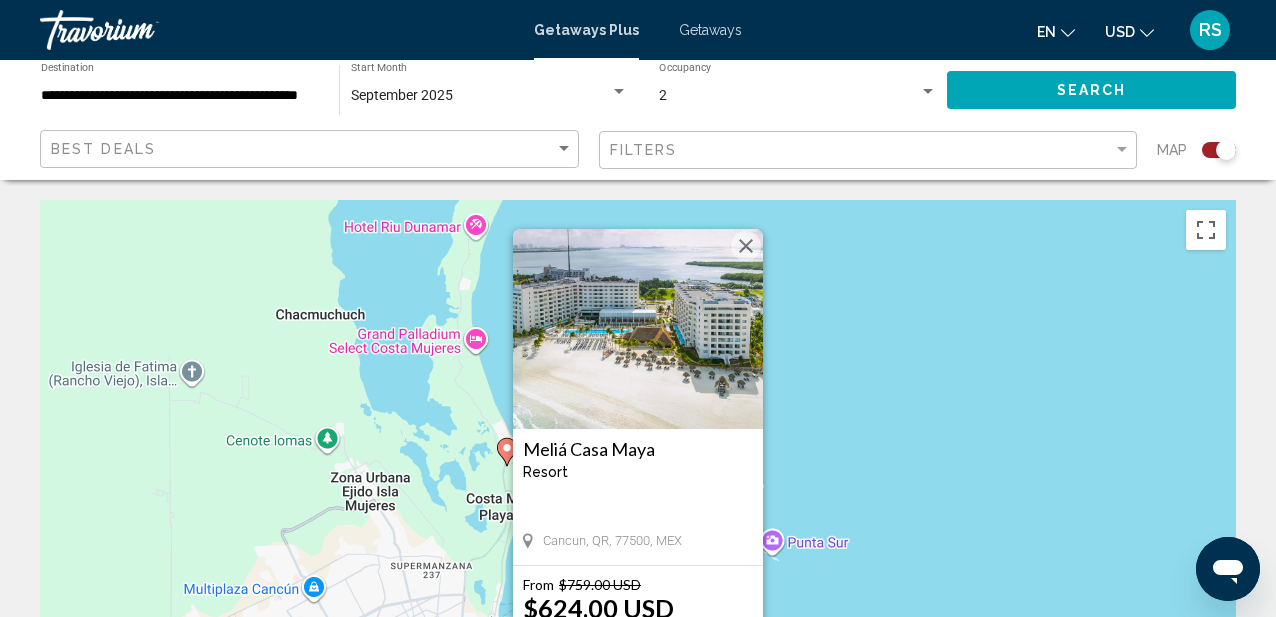 click at bounding box center (746, 246) 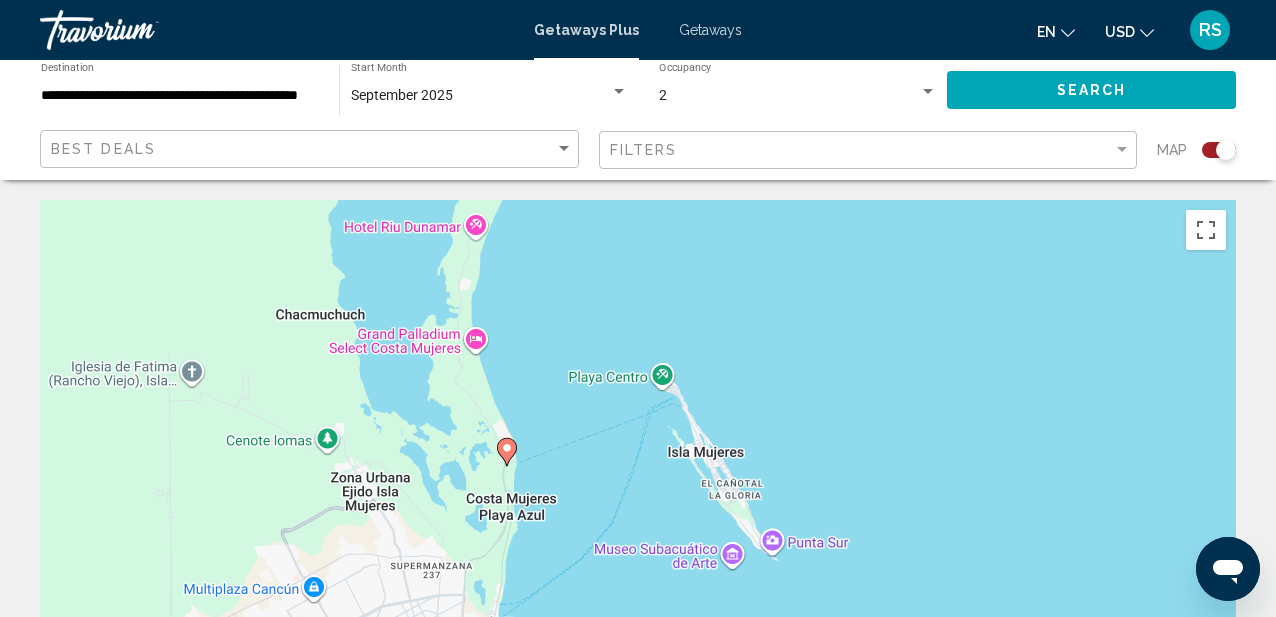 click 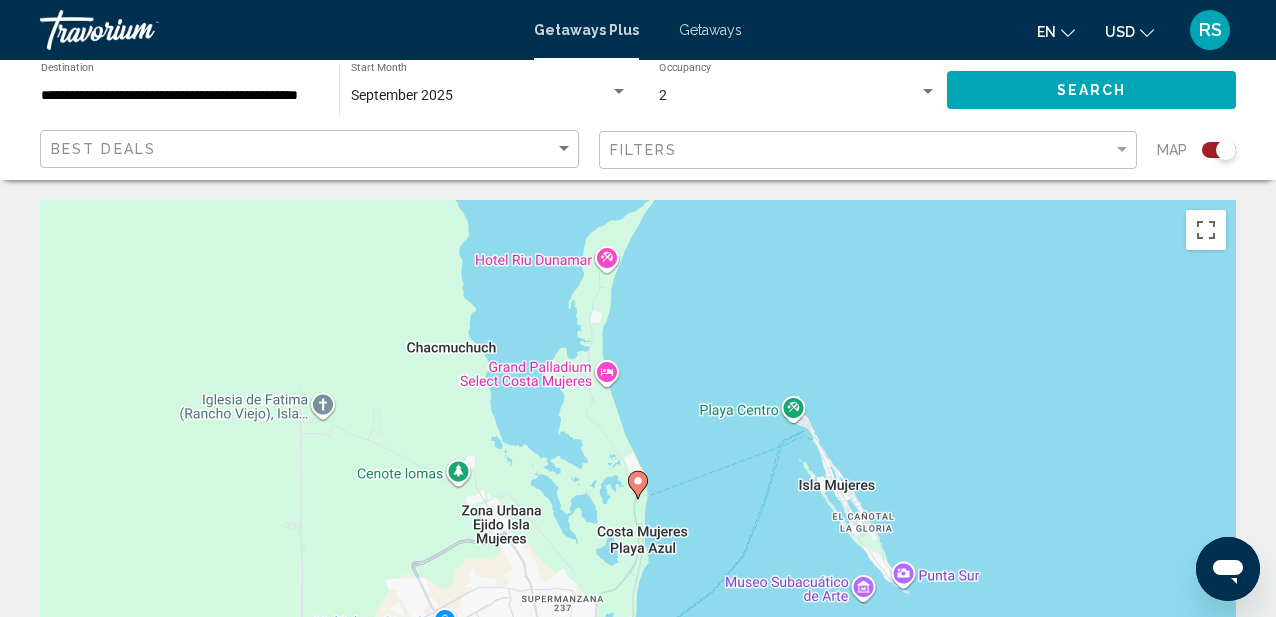 click 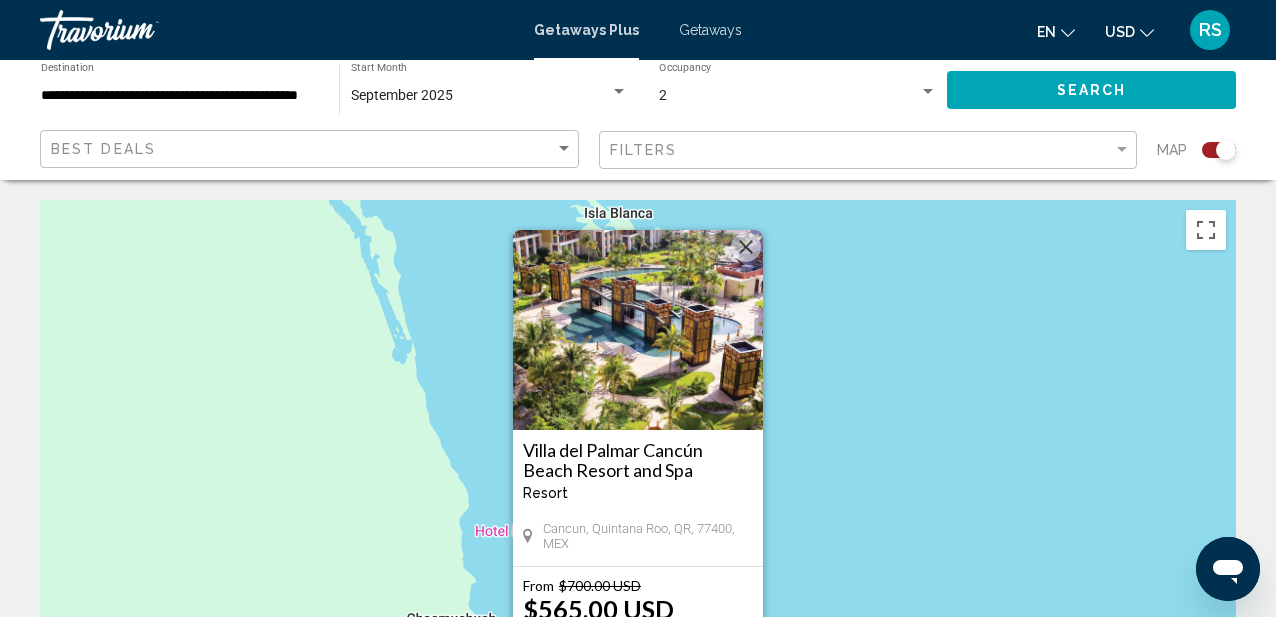 click on "To activate drag with keyboard, press Alt + Enter. Once in keyboard drag state, use the arrow keys to move the marker. To complete the drag, press the Enter key. To cancel, press Escape.  [BRAND] [BRAND] [BRAND] and [BRAND]  Resort  -  This is an adults only resort
[CITY], [STATE], [STATE], [POSTAL_CODE], [COUNTRY] From $[NUMBER].00 USD $[NUMBER].00 USD For [NUMBER] nights You save  $[NUMBER].00 USD  View Resort" at bounding box center [638, 500] 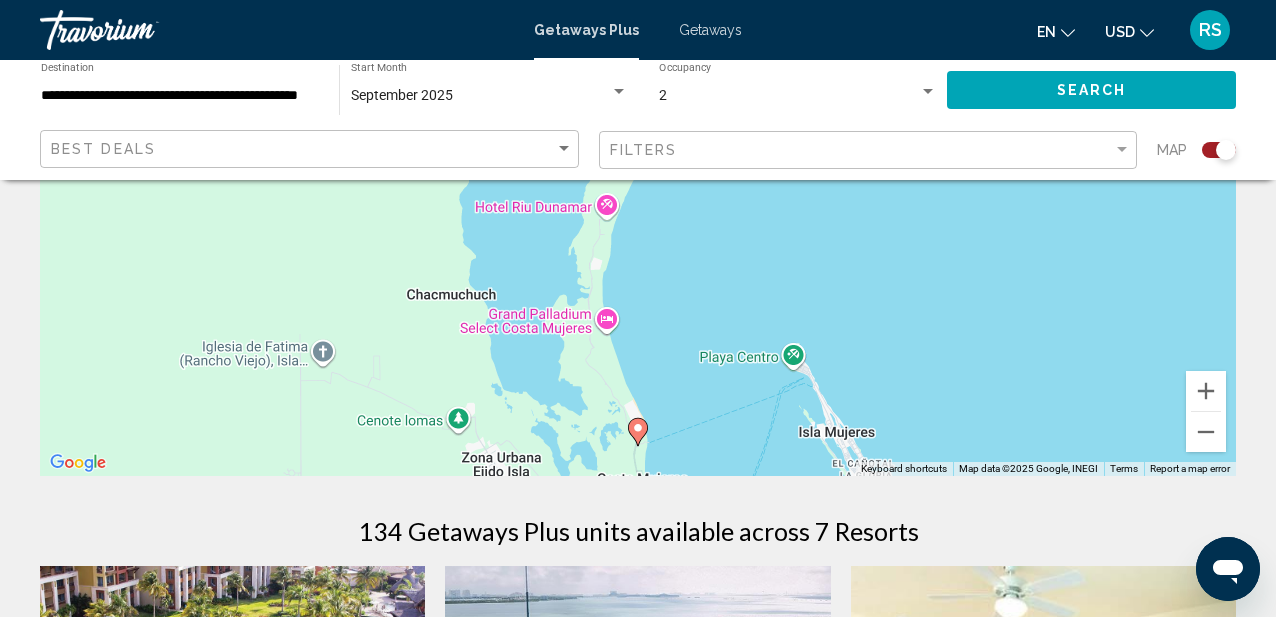 scroll, scrollTop: 318, scrollLeft: 0, axis: vertical 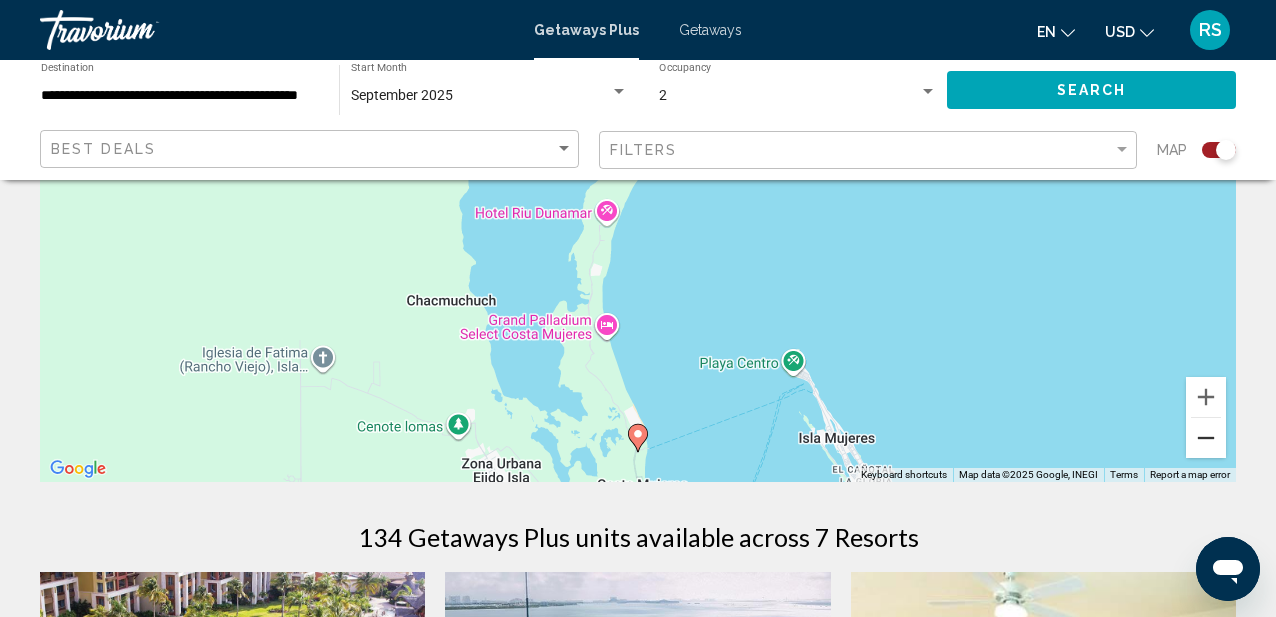 click at bounding box center (1206, 438) 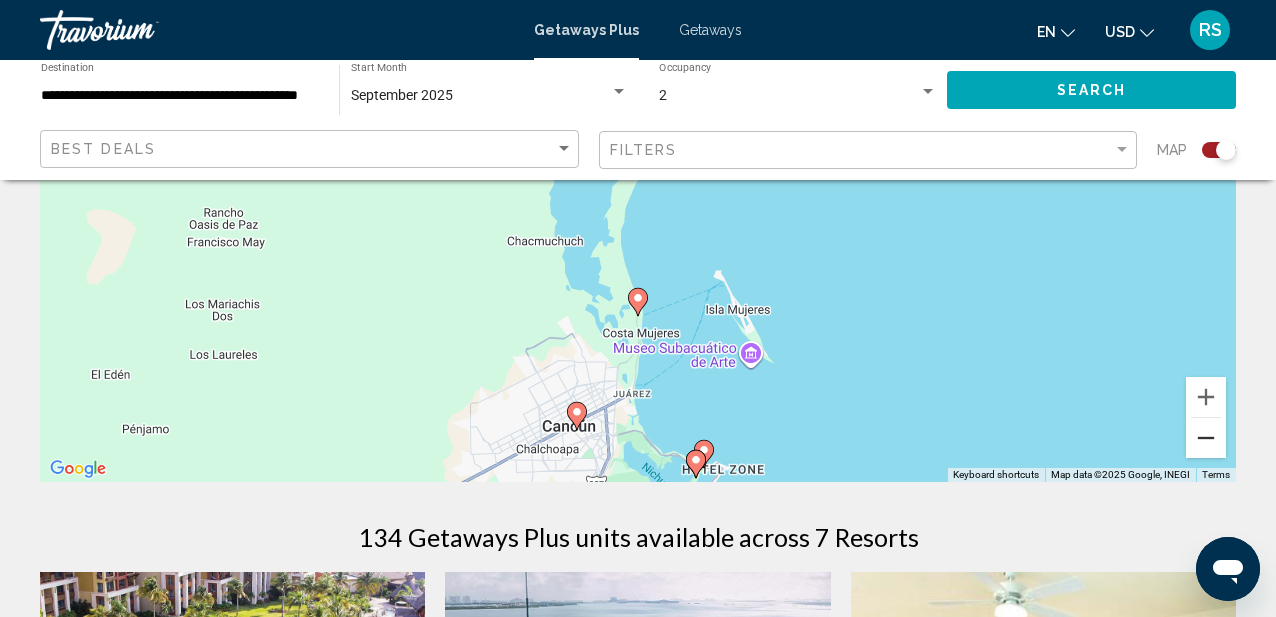 scroll, scrollTop: 355, scrollLeft: 0, axis: vertical 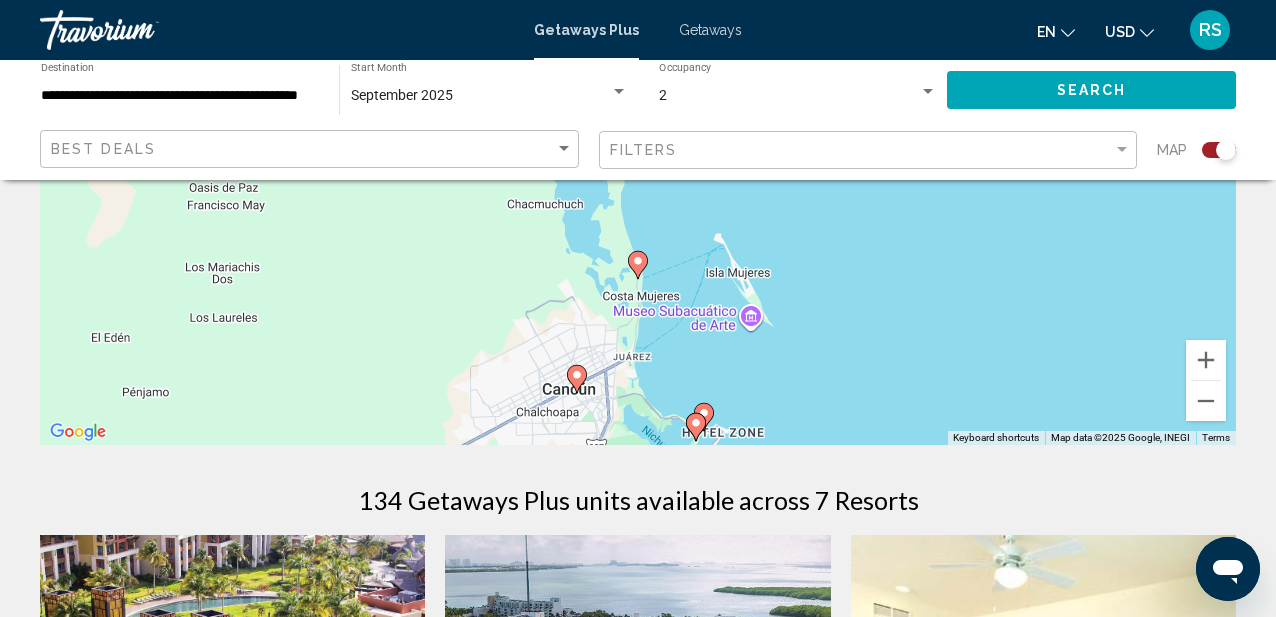click 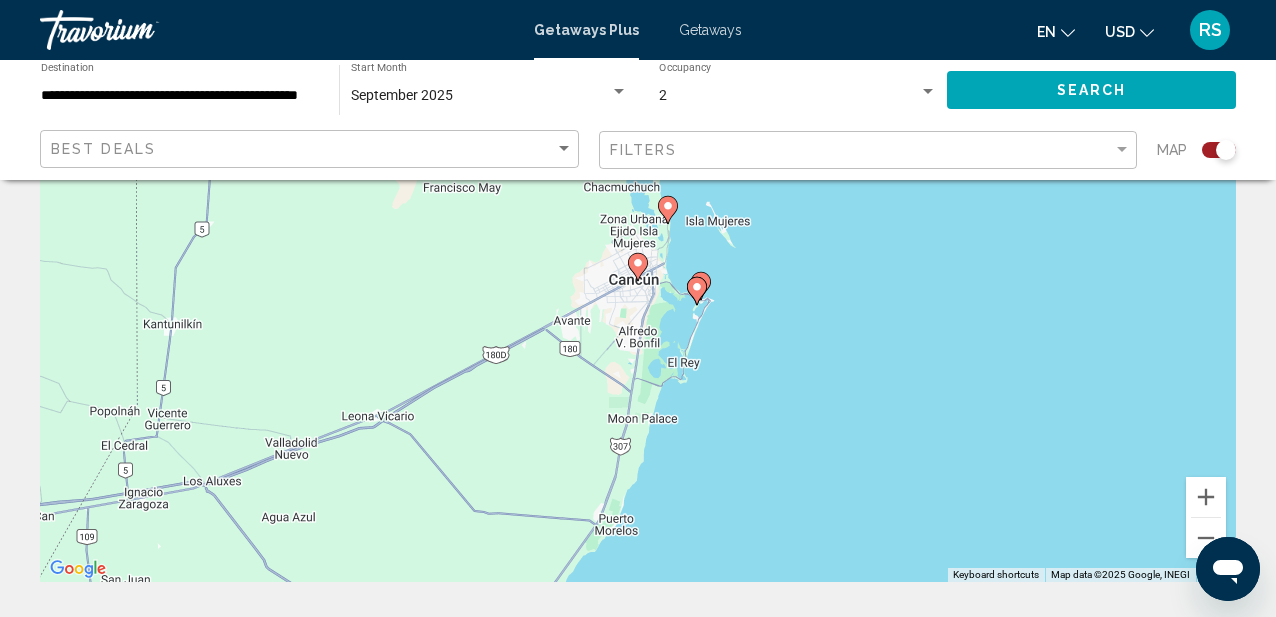 scroll, scrollTop: 204, scrollLeft: 0, axis: vertical 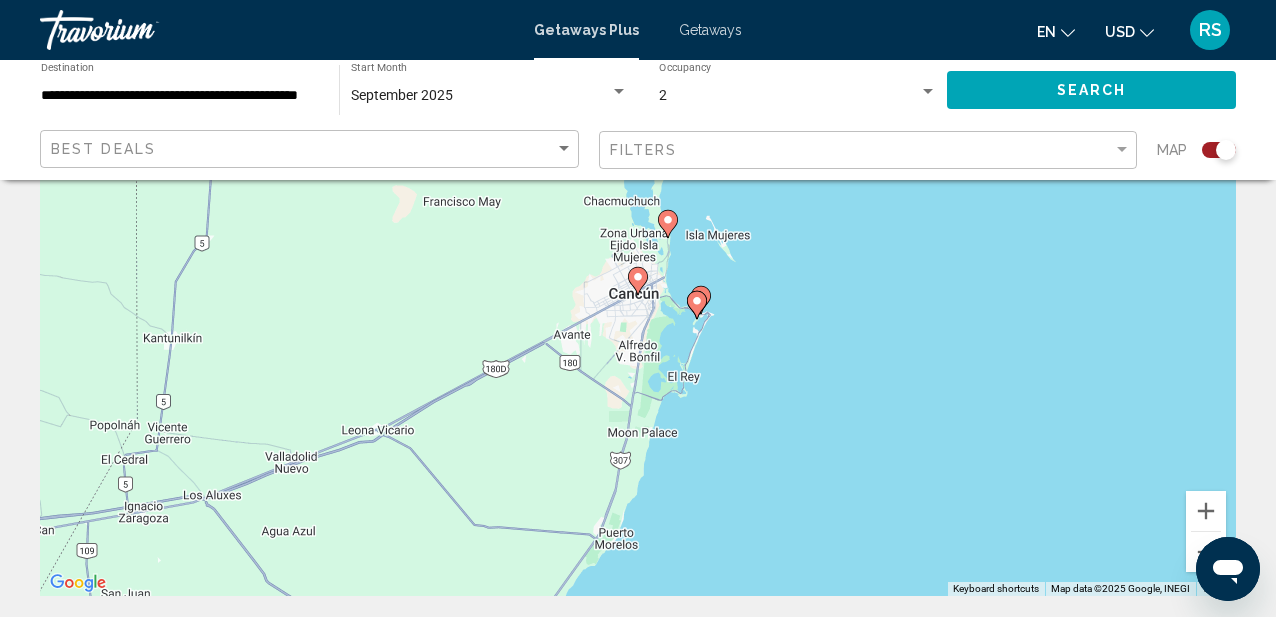 click 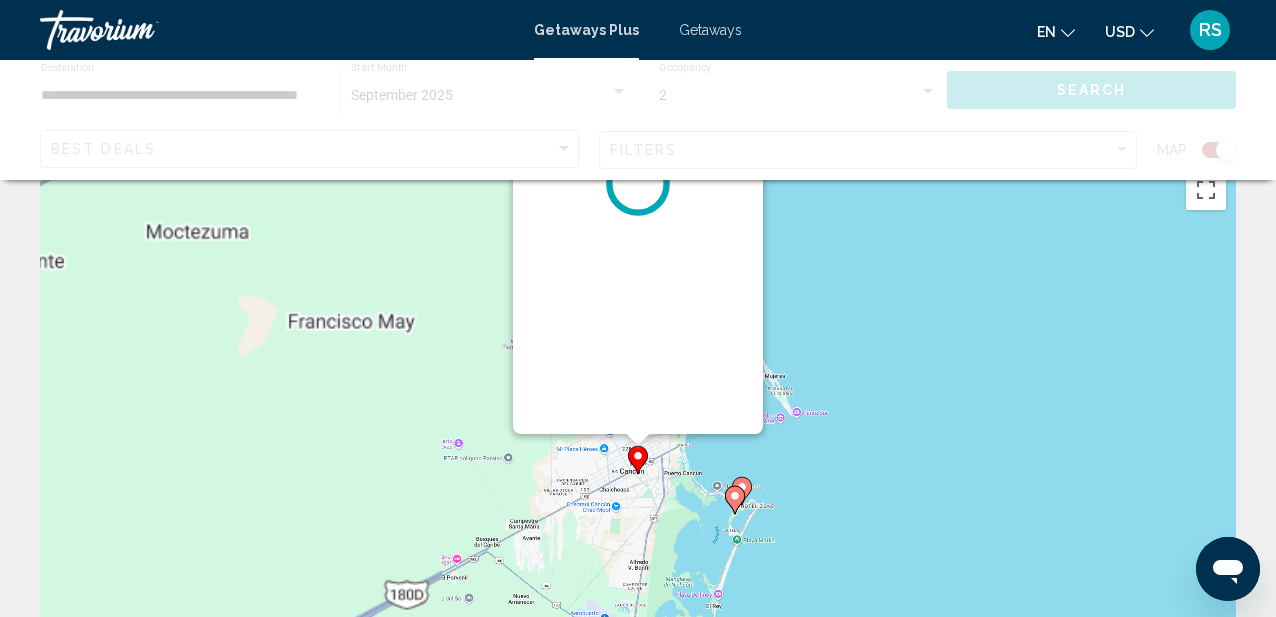 scroll, scrollTop: 0, scrollLeft: 0, axis: both 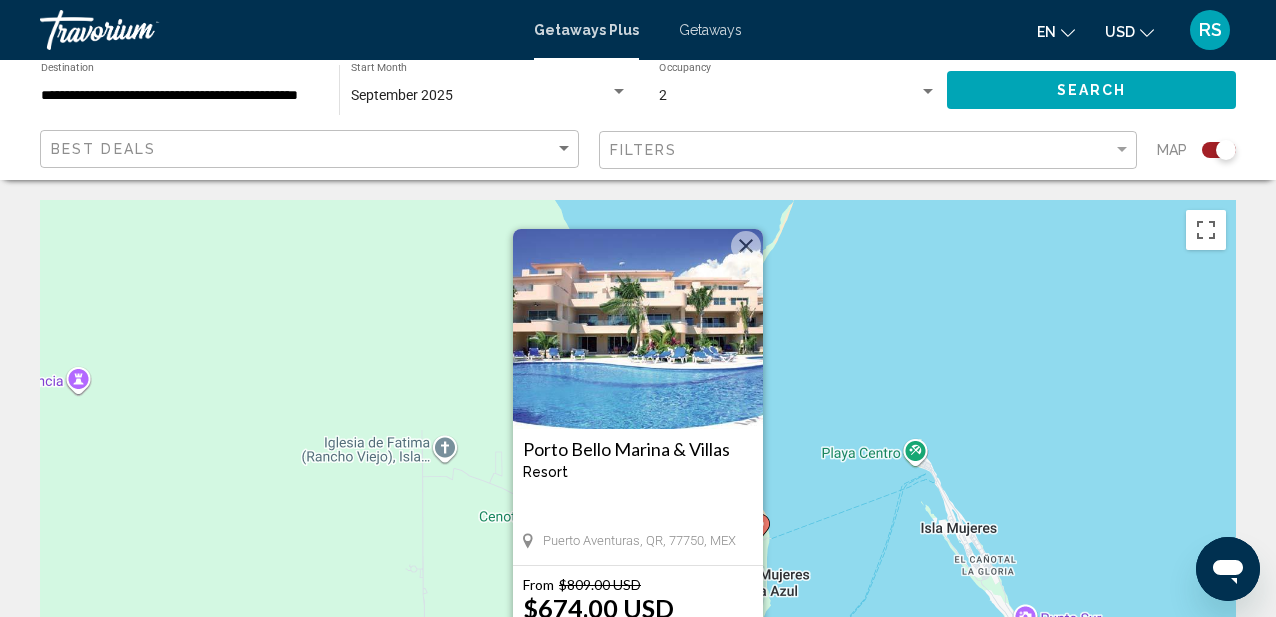 click on "To activate drag with keyboard, press Alt + Enter. Once in keyboard drag state, use the arrow keys to move the marker. To complete the drag, press the Enter key. To cancel, press Escape.  [BRAND] [BRAND] [BRAND] & [BRAND]  Resort  -  This is an adults only resort
[CITY], [STATE], [POSTAL_CODE], [COUNTRY] From $[NUMBER].00 USD $[NUMBER].00 USD For [NUMBER] nights You save  $[NUMBER].00 USD  View Resort" at bounding box center [638, 500] 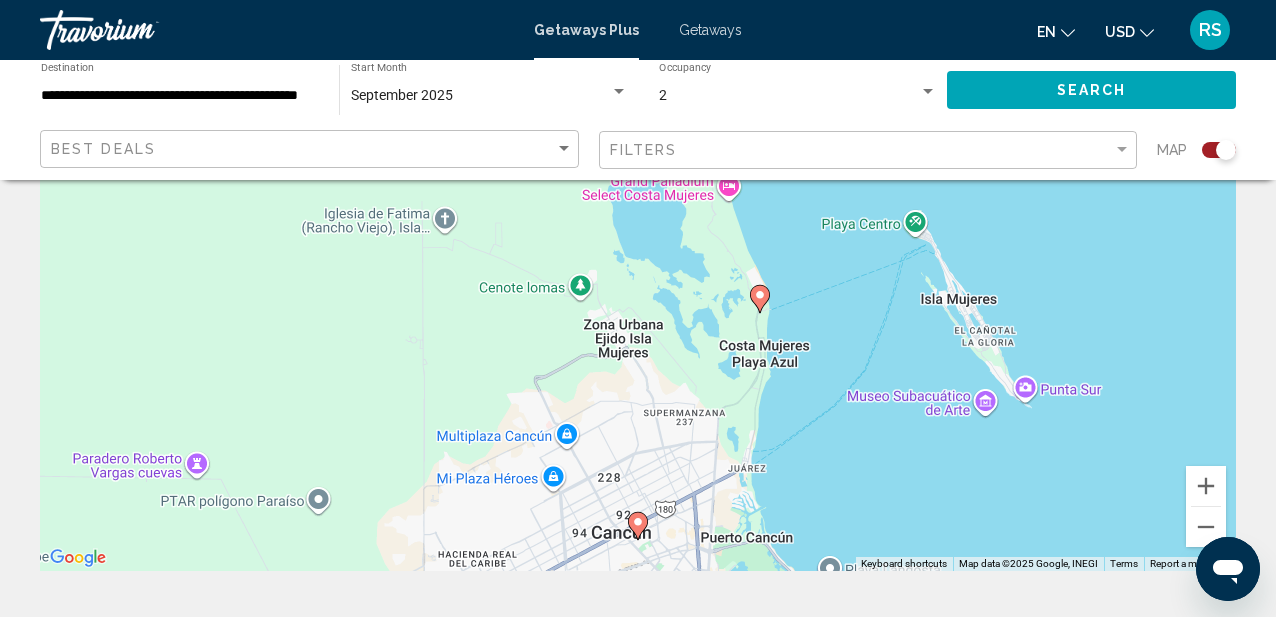 scroll, scrollTop: 260, scrollLeft: 0, axis: vertical 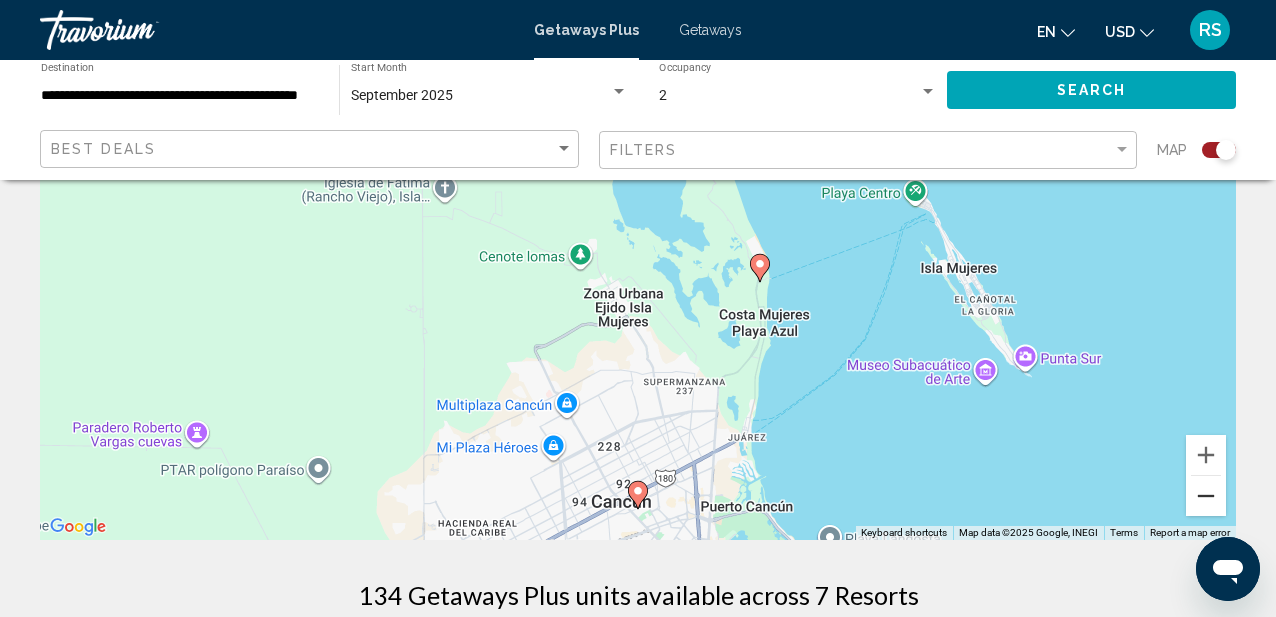 click at bounding box center [1206, 496] 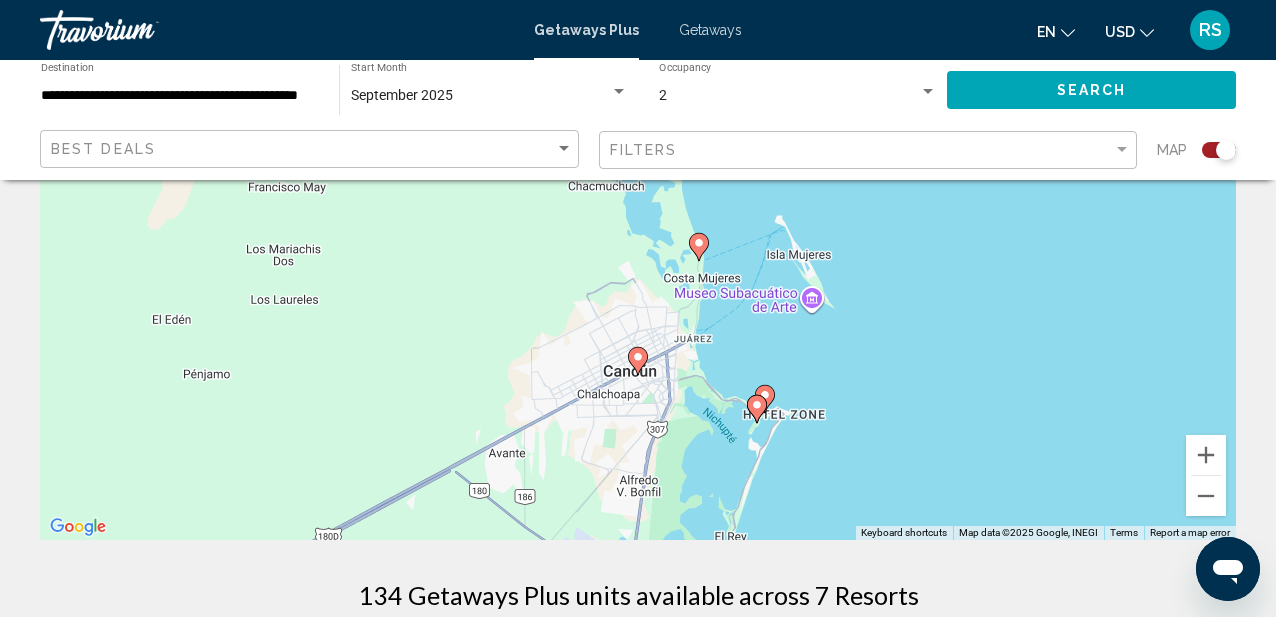 click 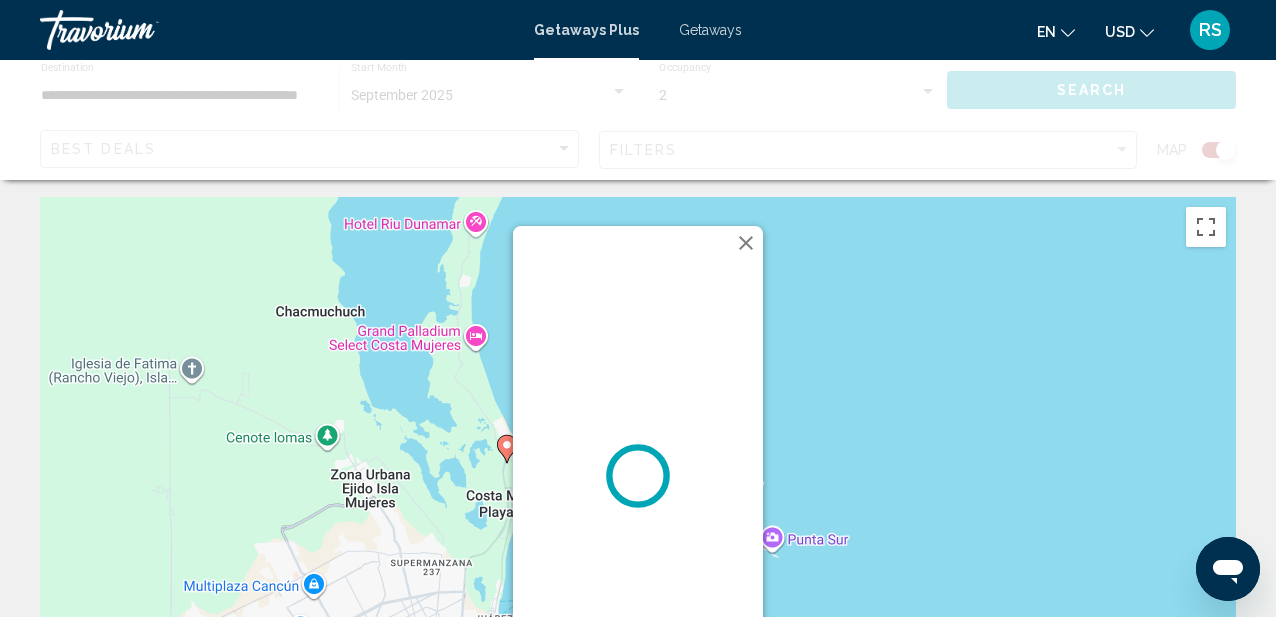 scroll, scrollTop: 0, scrollLeft: 0, axis: both 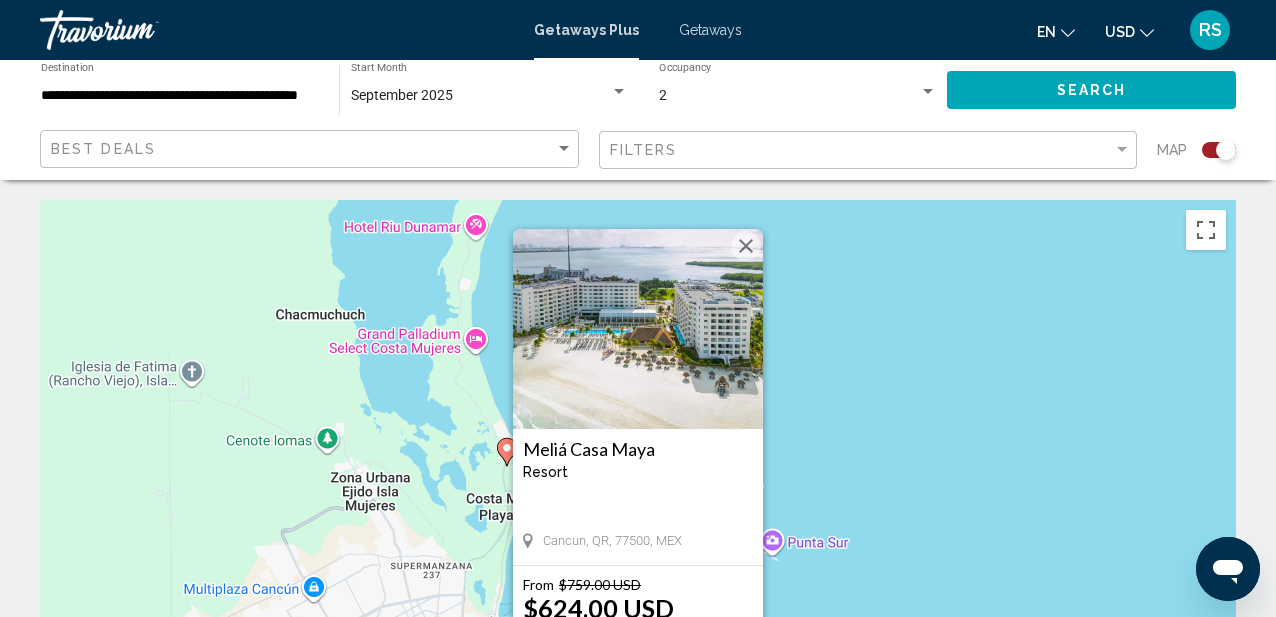 click at bounding box center (638, 329) 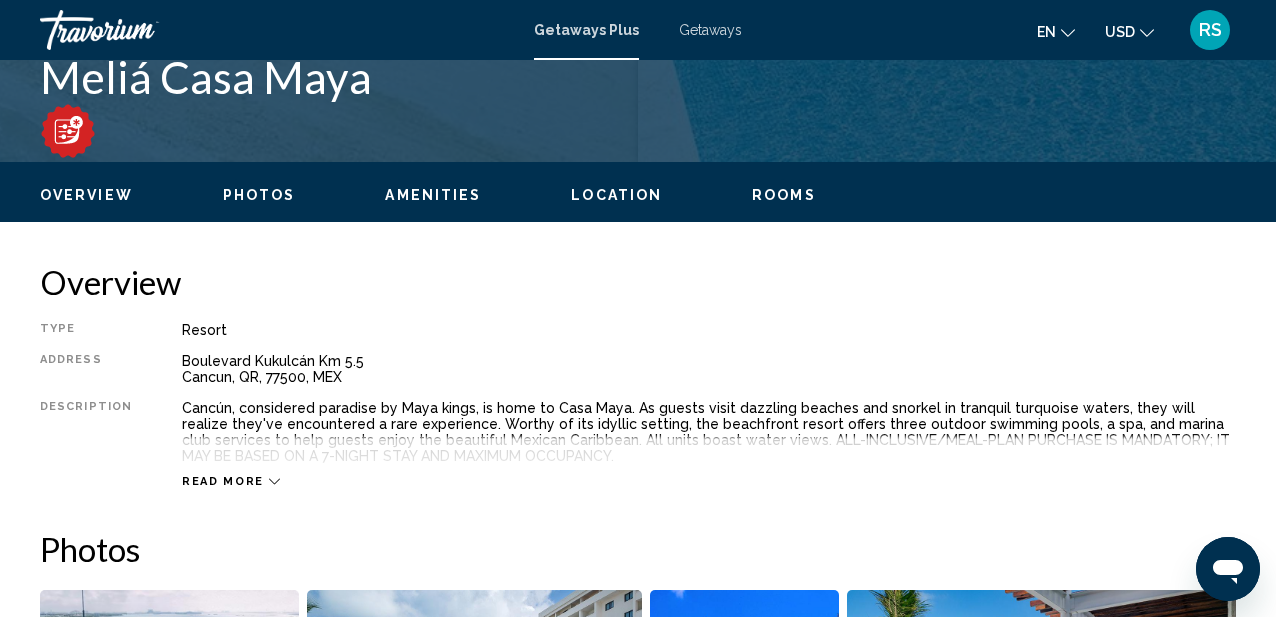 scroll, scrollTop: 847, scrollLeft: 0, axis: vertical 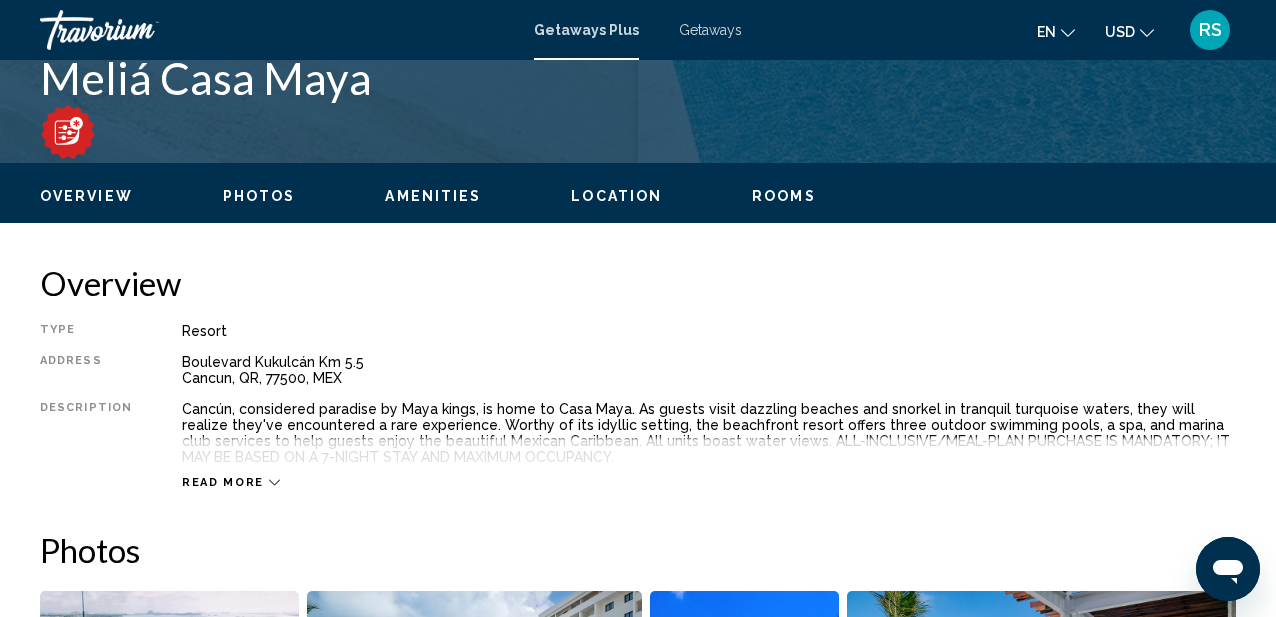 click on "Read more" at bounding box center (709, 462) 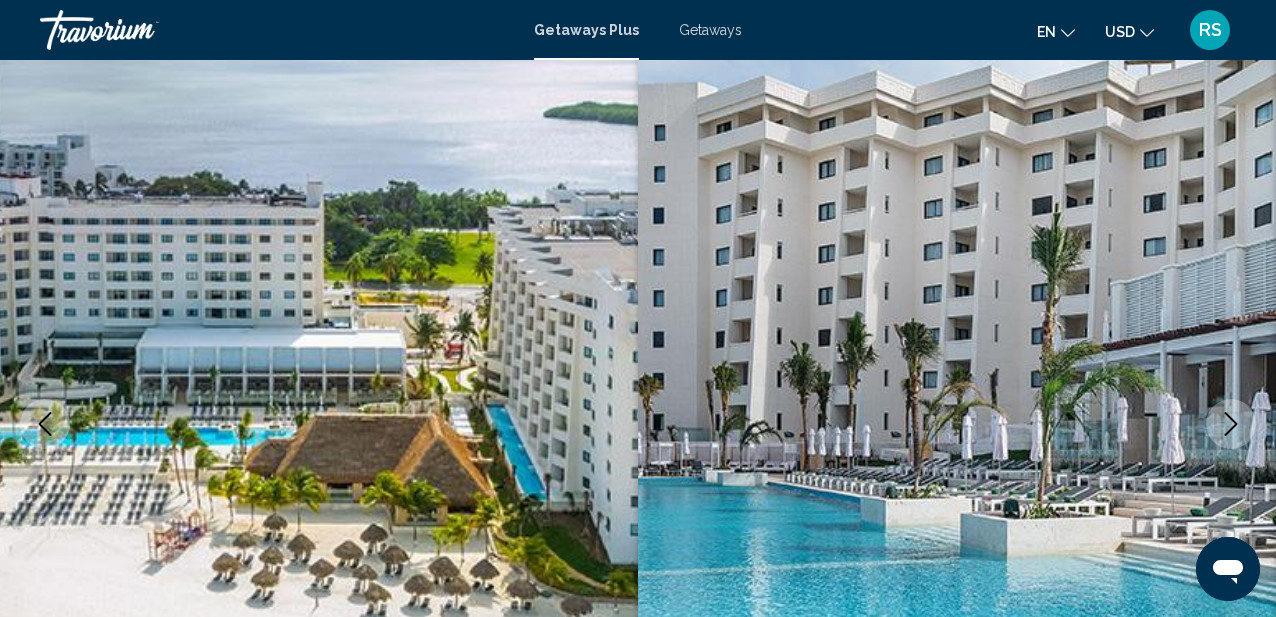 scroll, scrollTop: 0, scrollLeft: 0, axis: both 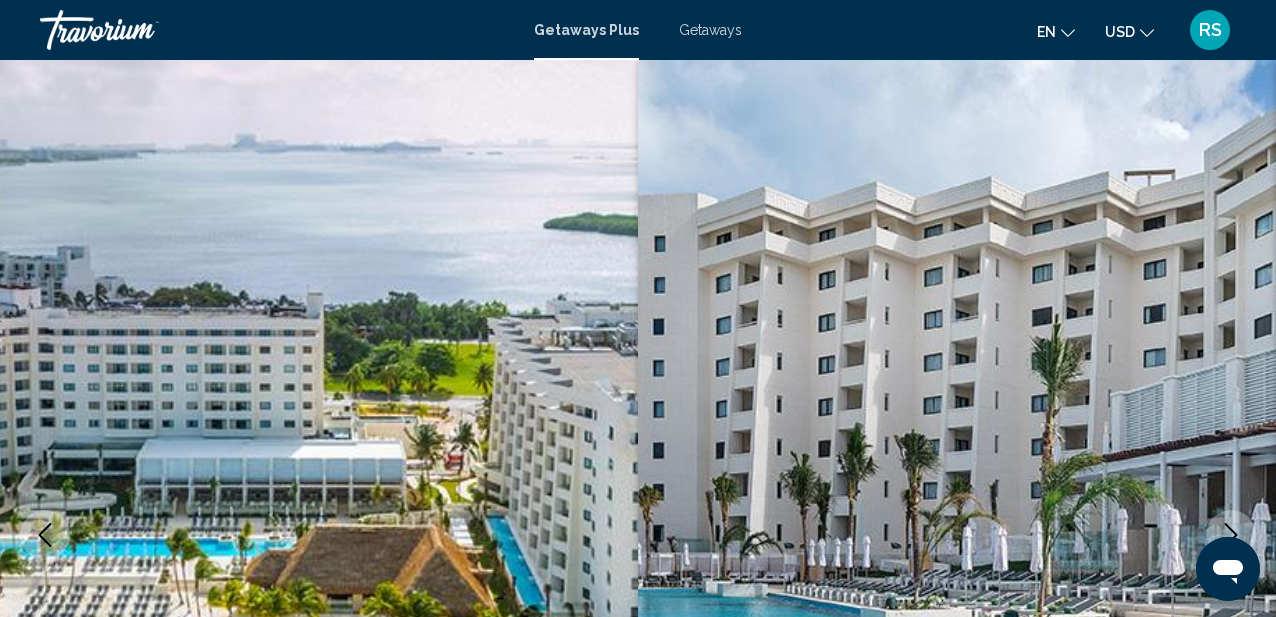 click on "Getaways" at bounding box center [710, 30] 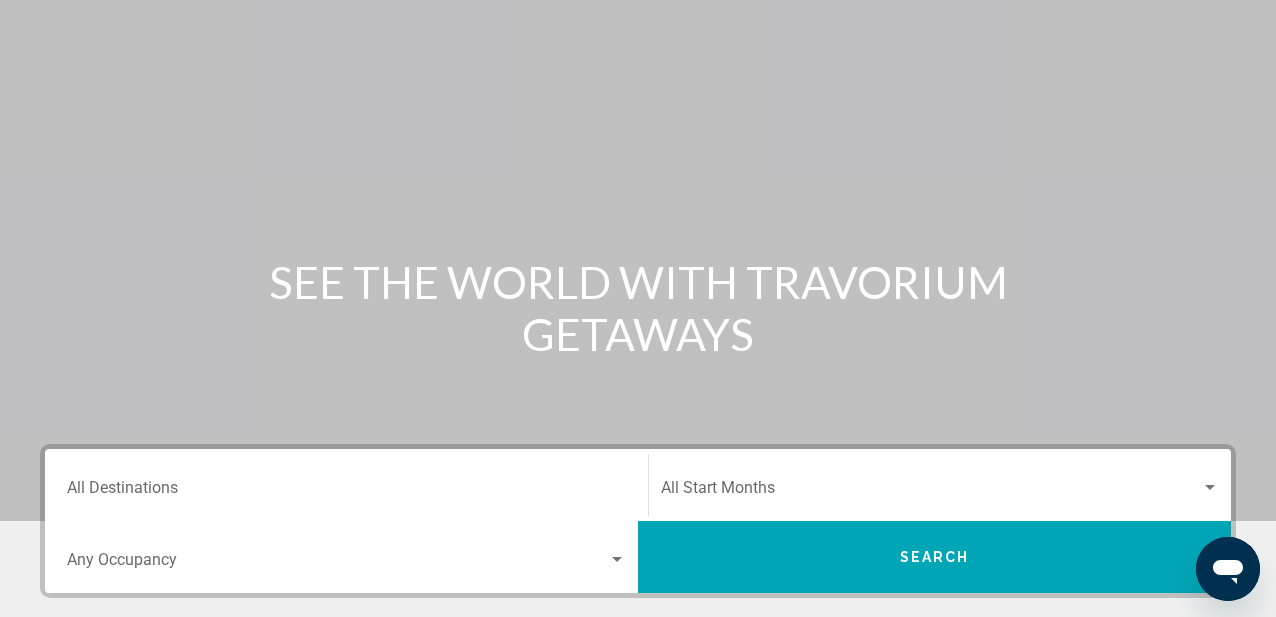 scroll, scrollTop: 54, scrollLeft: 0, axis: vertical 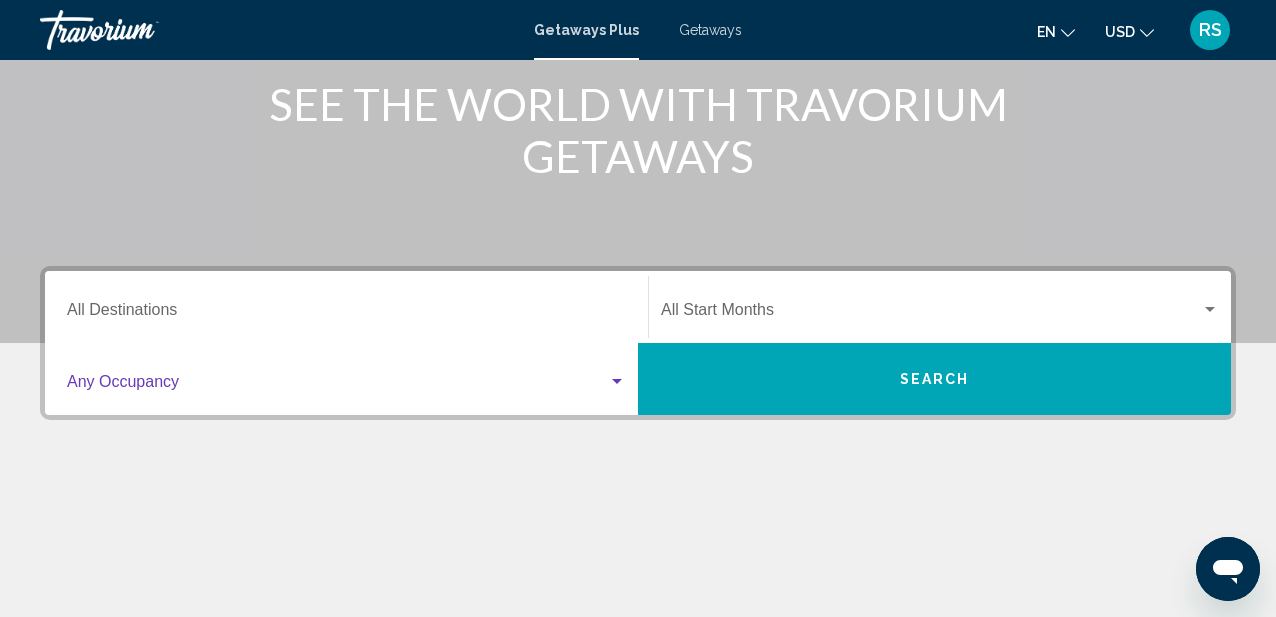 click at bounding box center (337, 386) 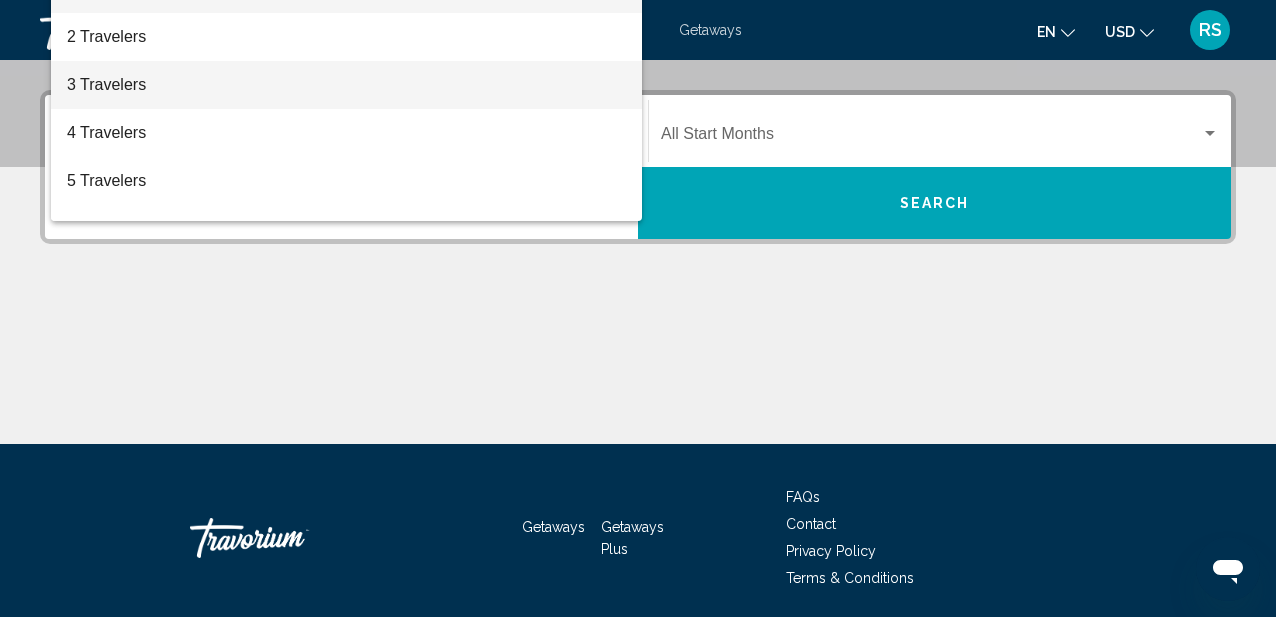 scroll, scrollTop: 431, scrollLeft: 0, axis: vertical 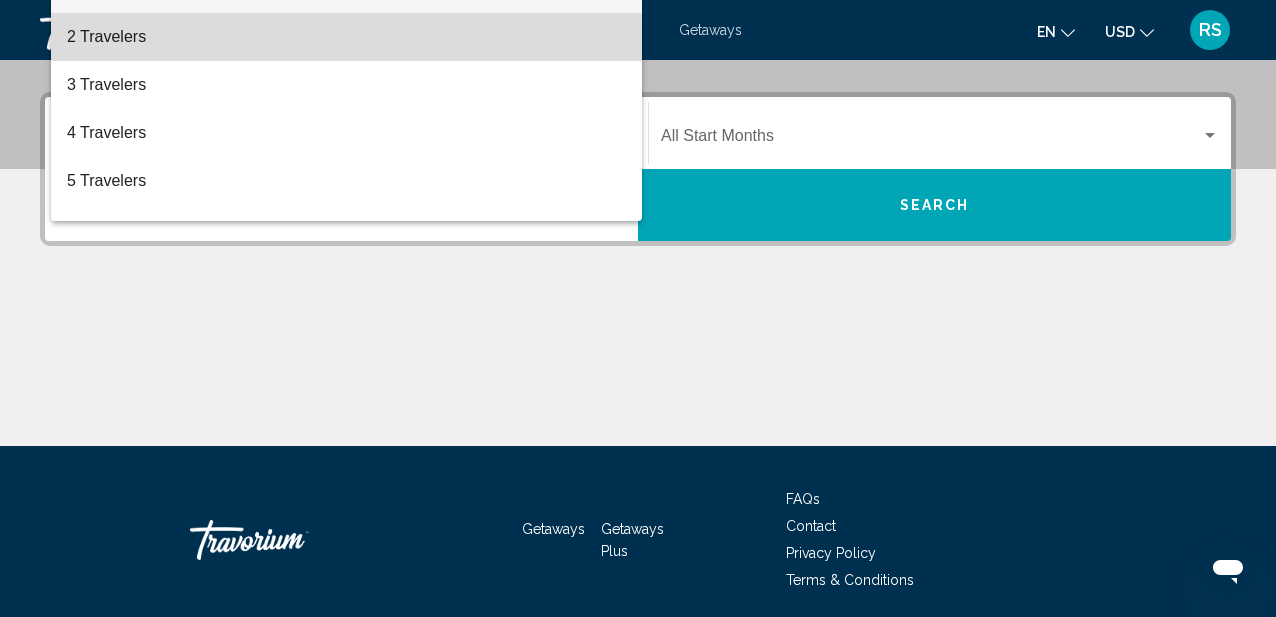 click on "2 Travelers" at bounding box center (346, 37) 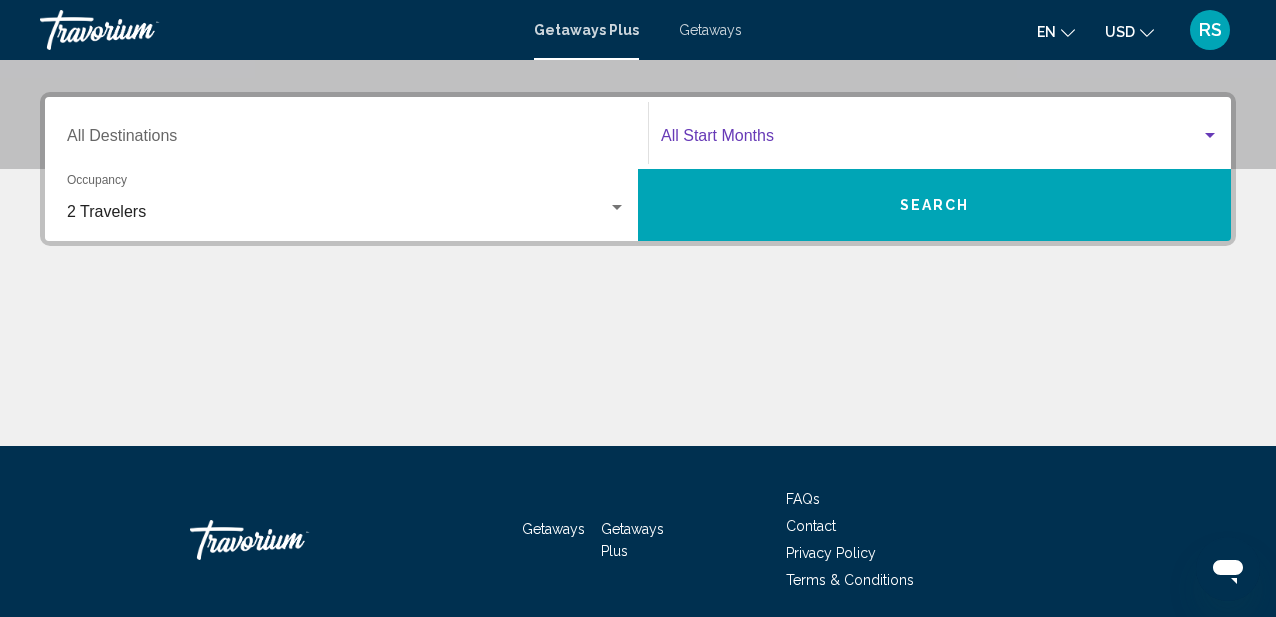 click at bounding box center [931, 140] 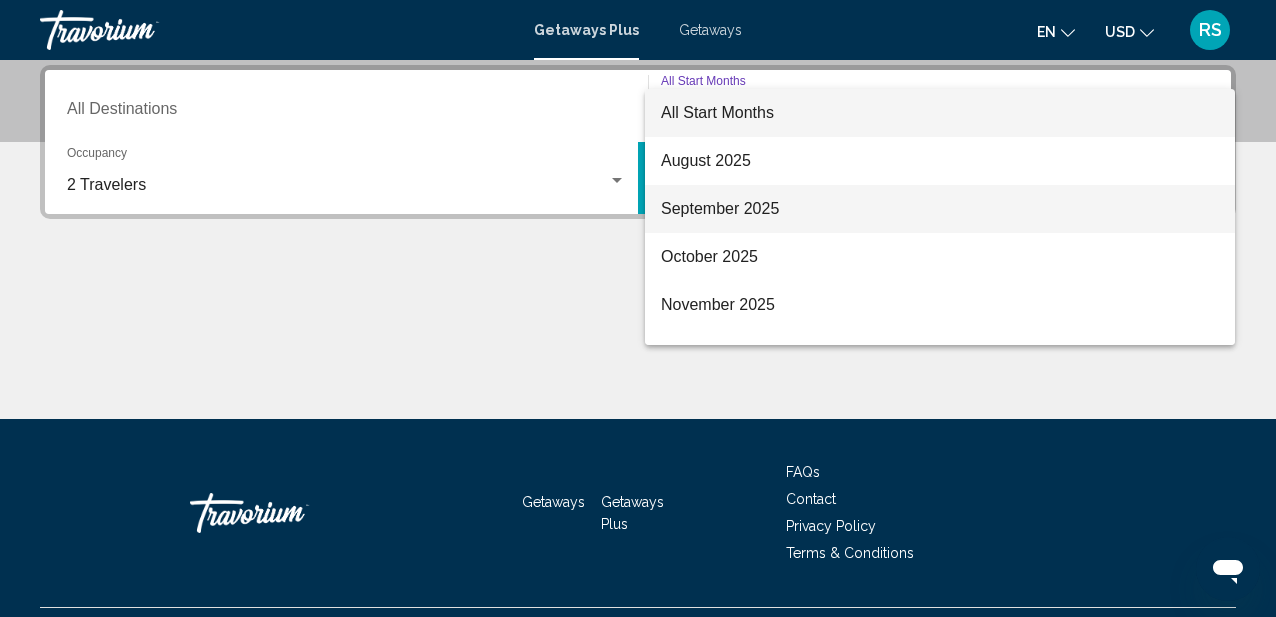 click on "September 2025" at bounding box center [940, 209] 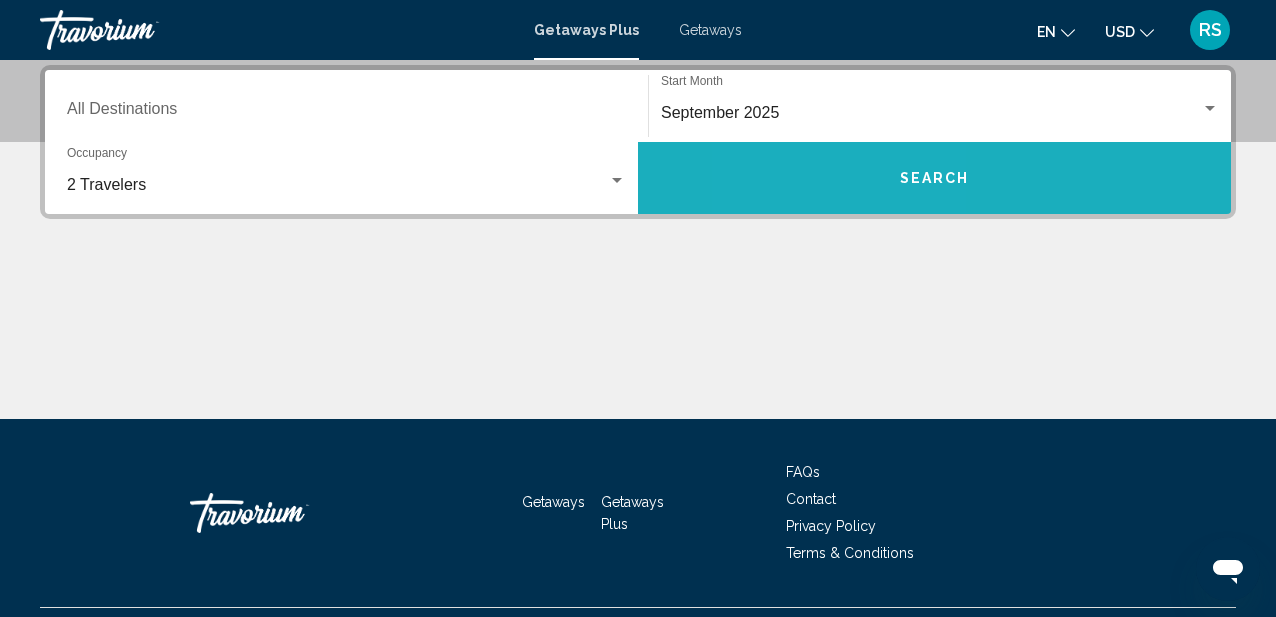 click on "Search" at bounding box center [934, 178] 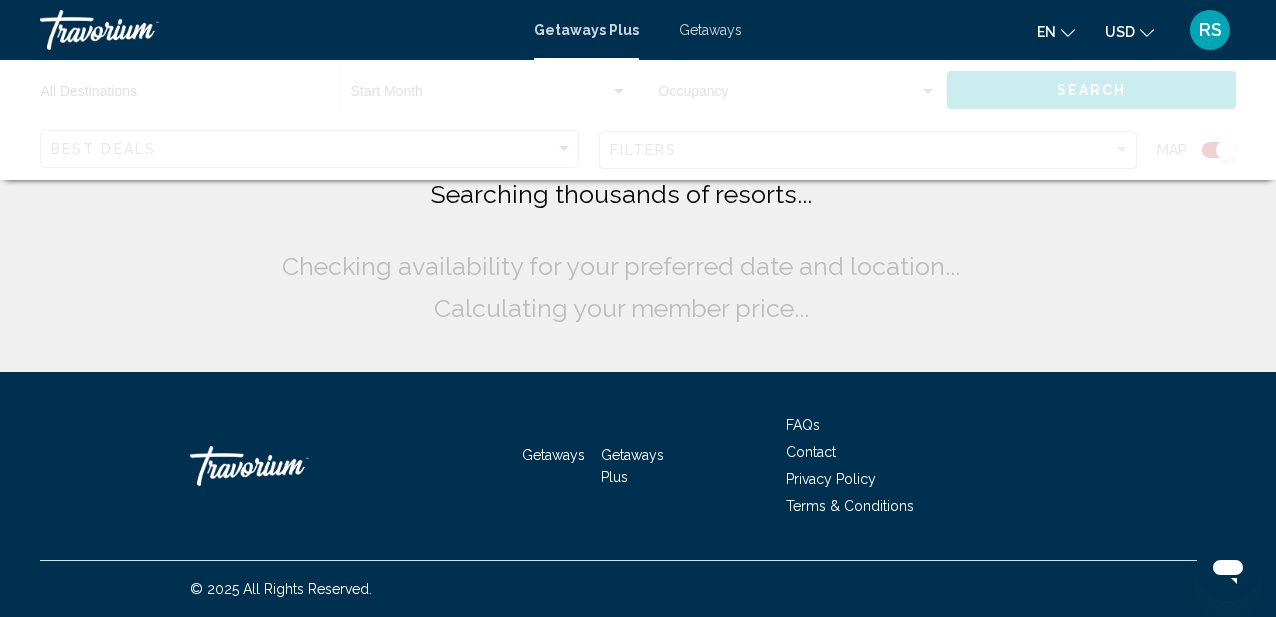 scroll, scrollTop: 0, scrollLeft: 0, axis: both 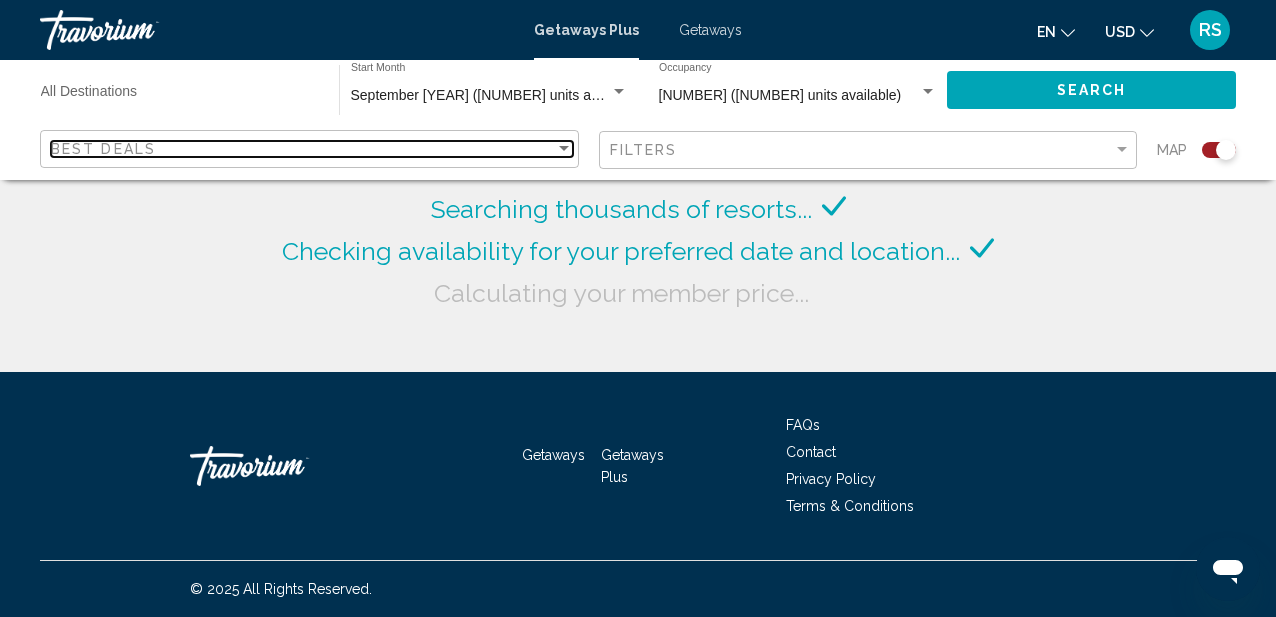 click on "Best Deals" at bounding box center [303, 149] 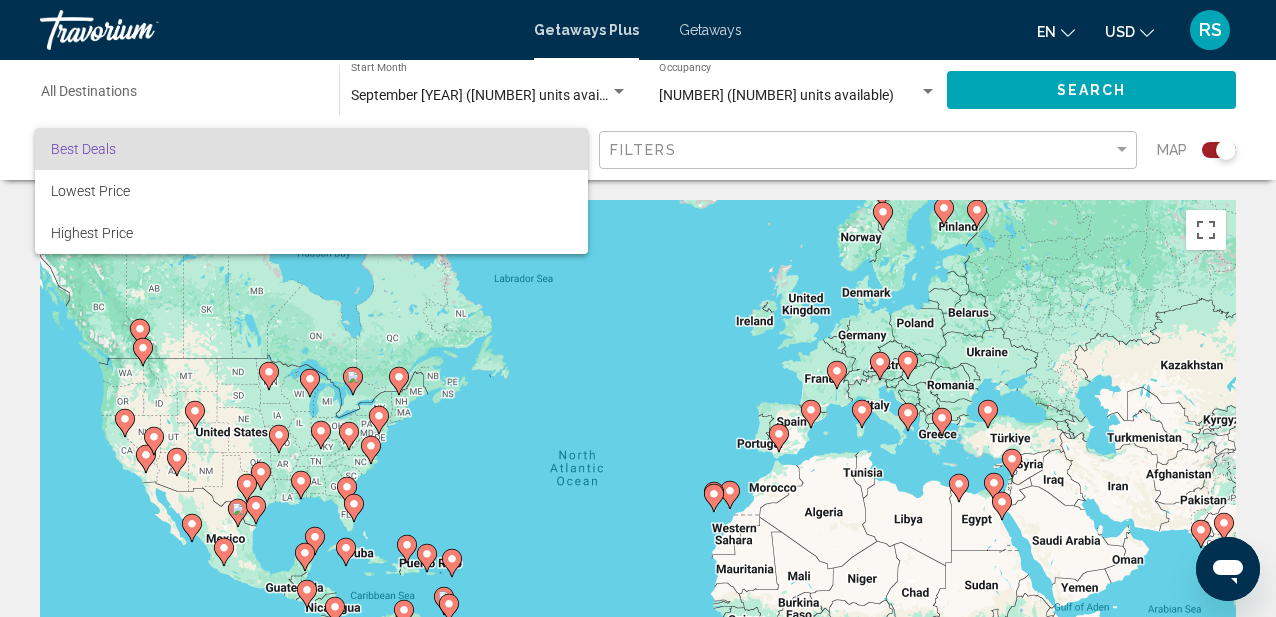click on "Best Deals" at bounding box center (311, 149) 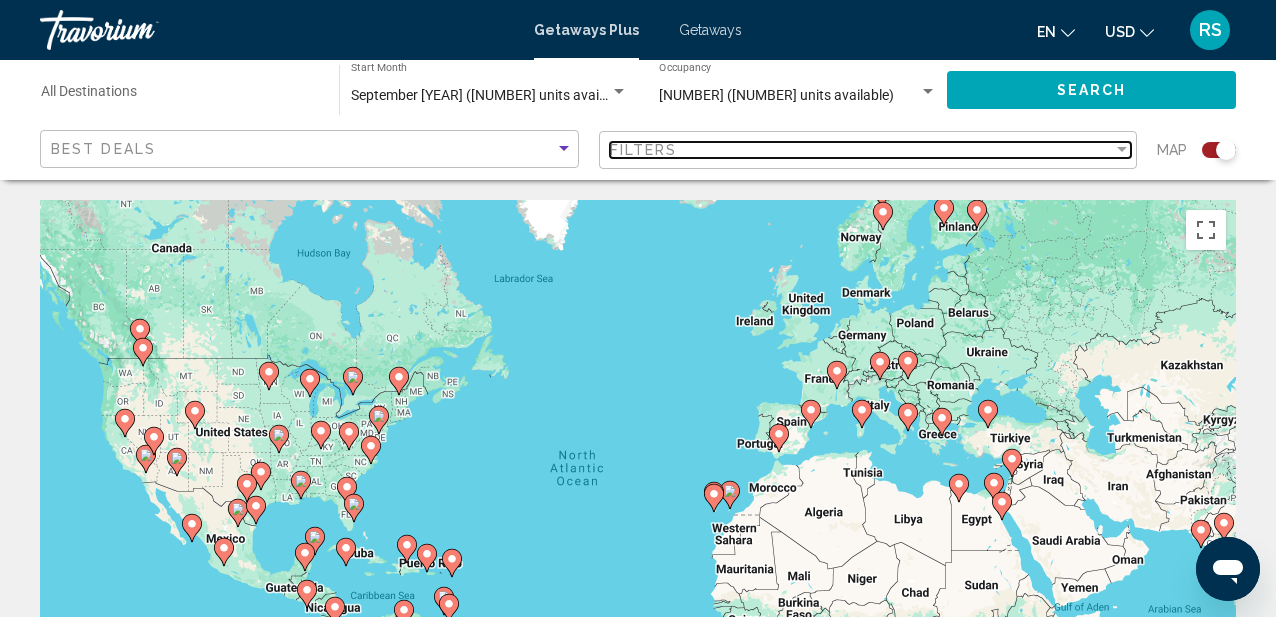 click on "Filters" at bounding box center (862, 150) 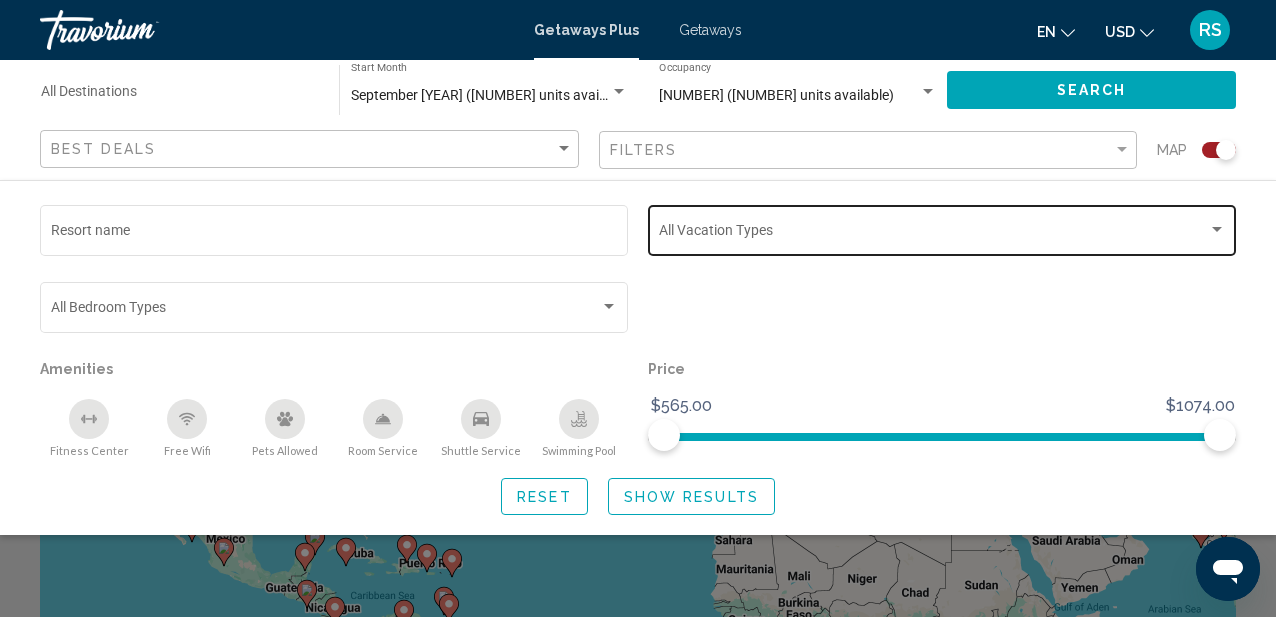 click on "Vacation Types All Vacation Types" 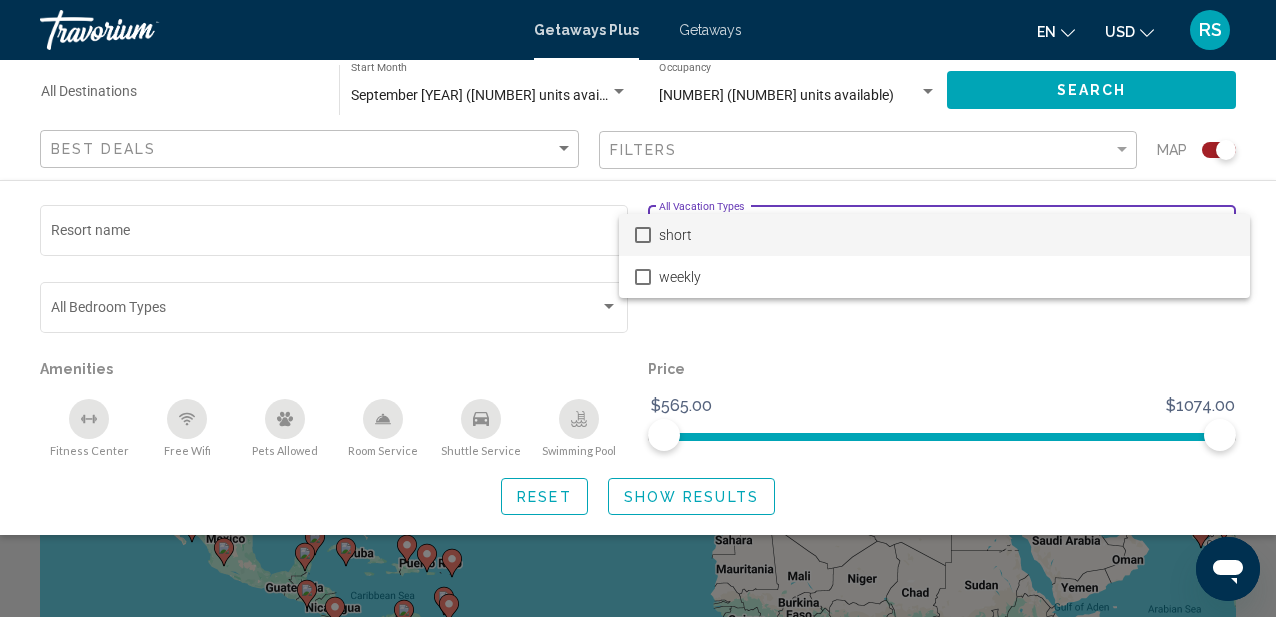click at bounding box center (638, 308) 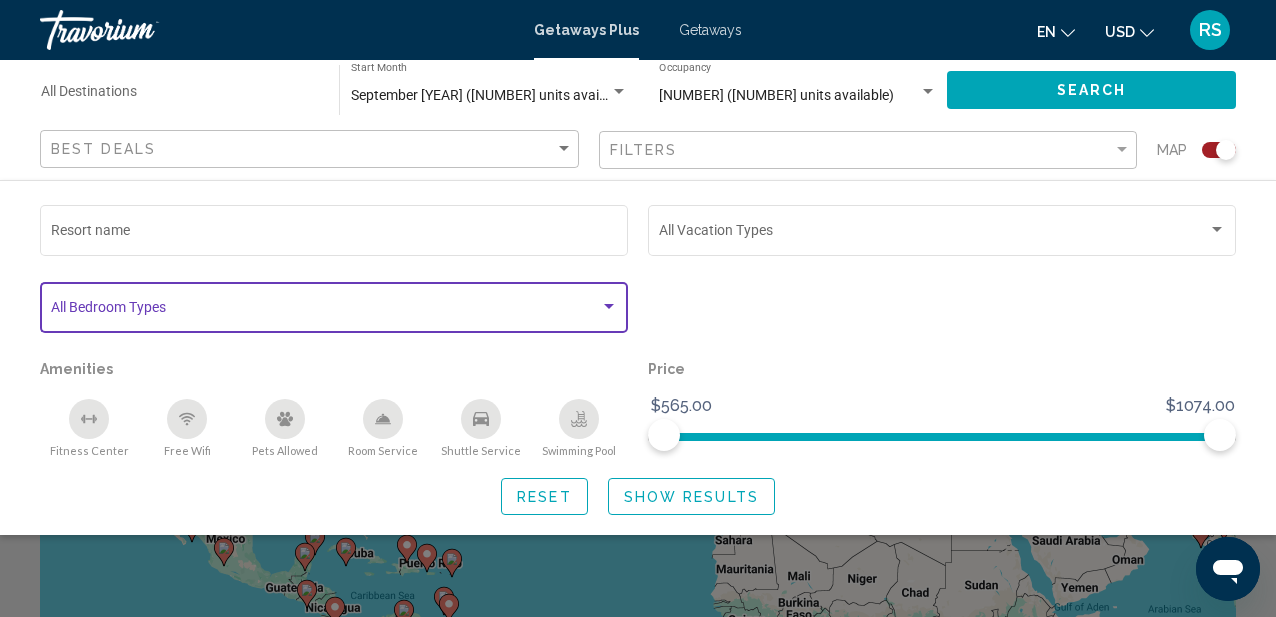 click at bounding box center (325, 311) 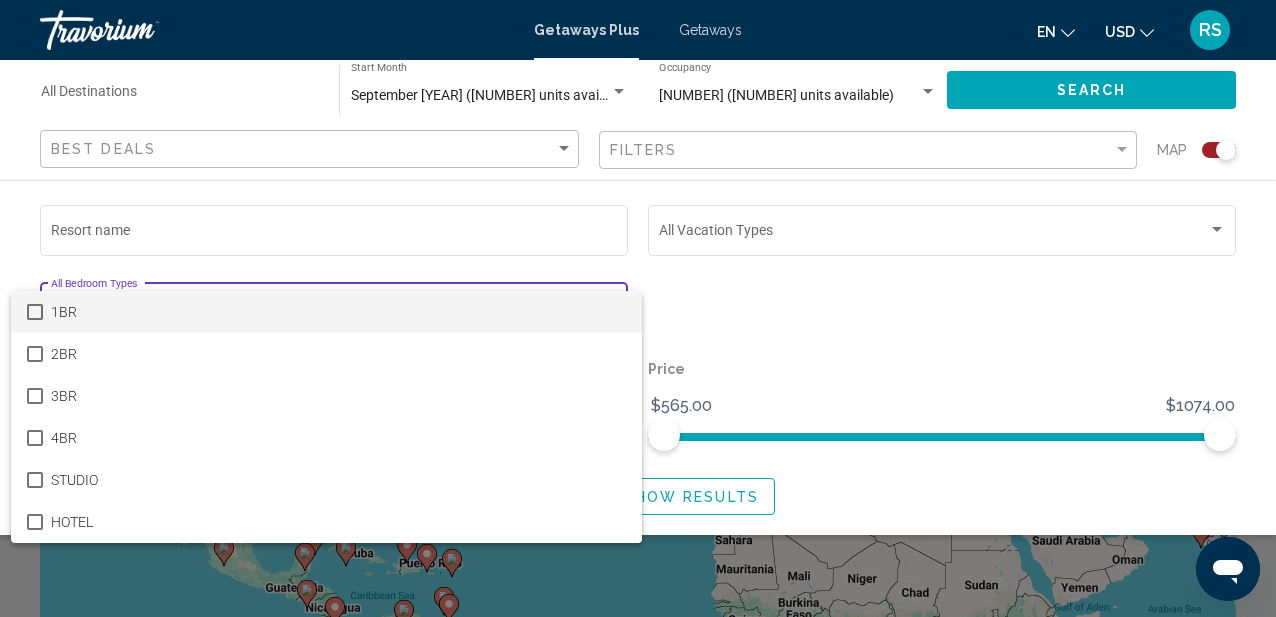 click at bounding box center (638, 308) 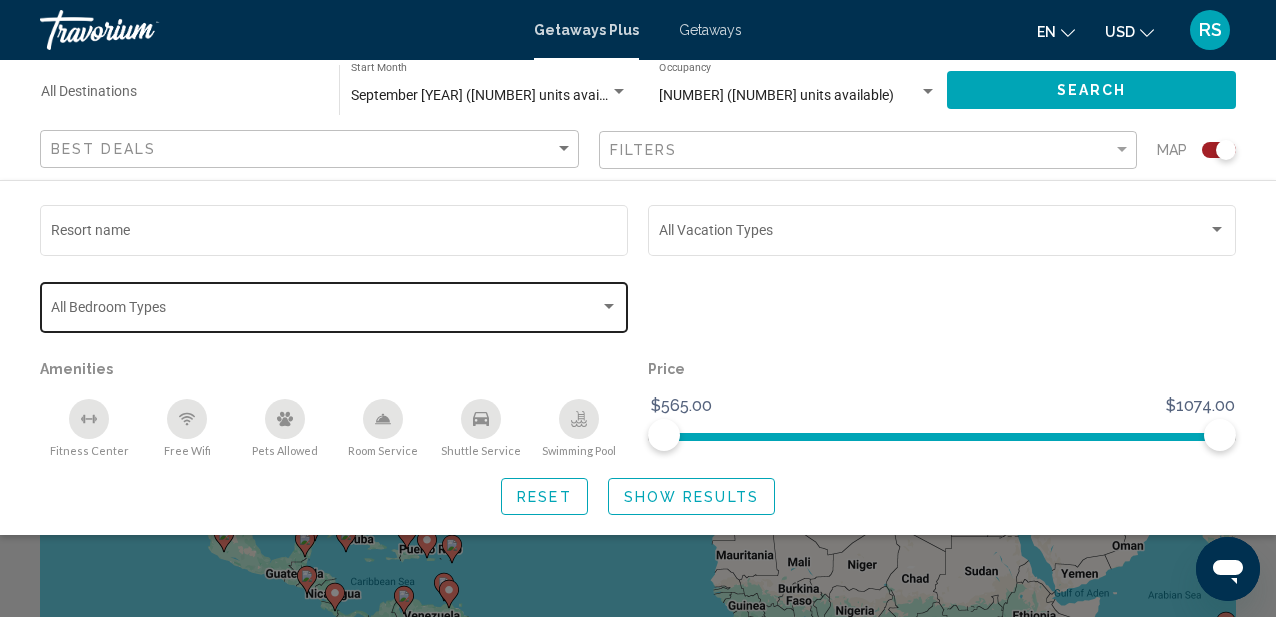 scroll, scrollTop: 0, scrollLeft: 0, axis: both 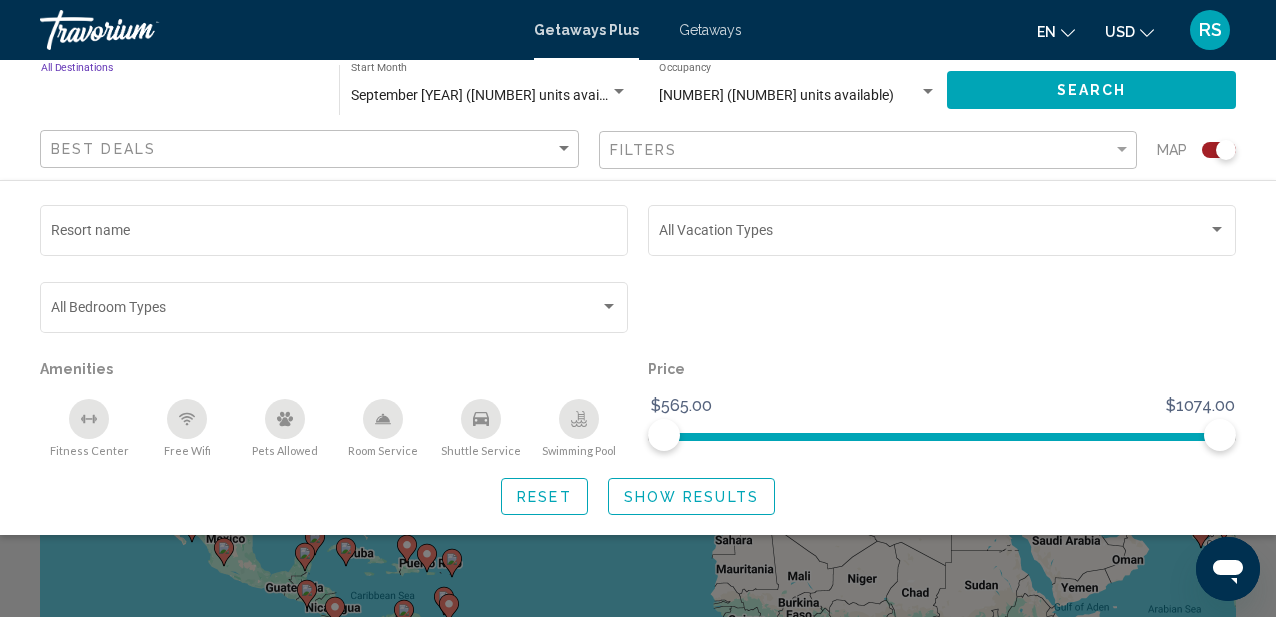 click on "Destination All Destinations" at bounding box center [180, 96] 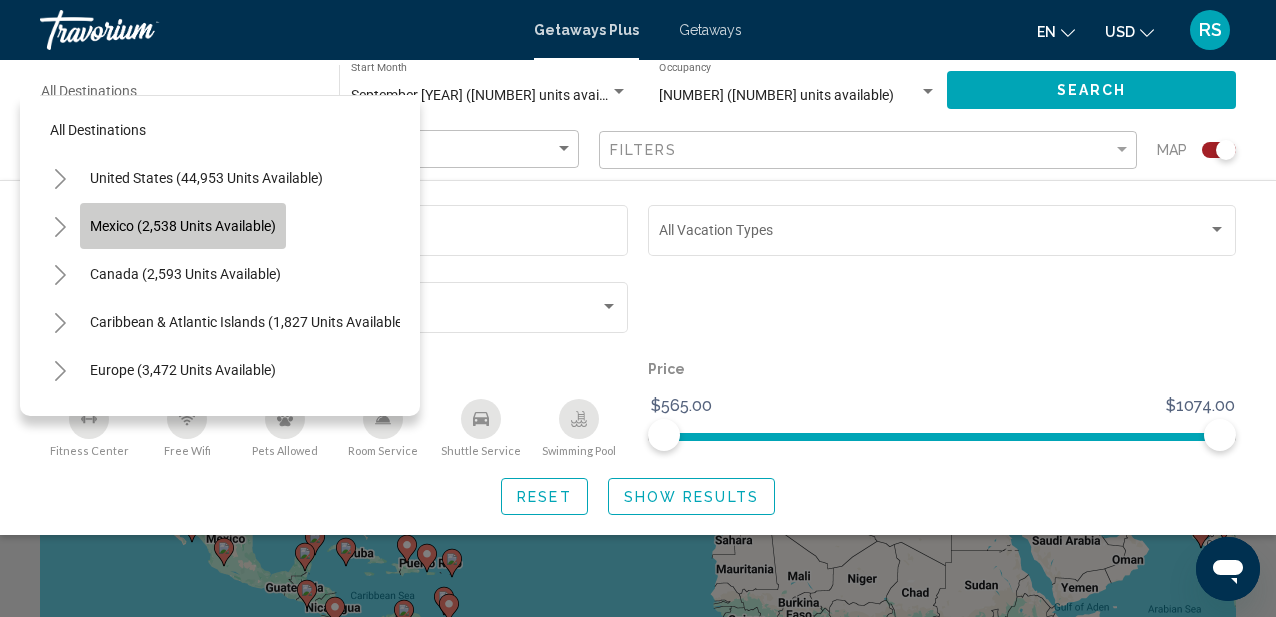 click on "Mexico (2,538 units available)" 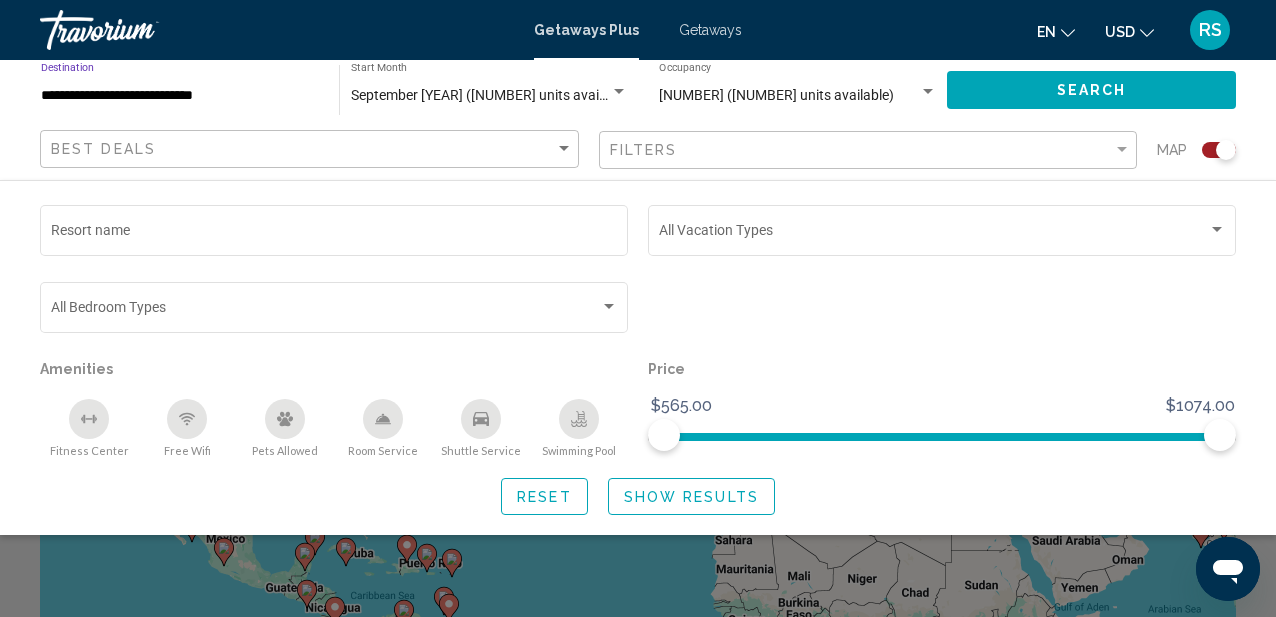 click on "**********" at bounding box center [180, 96] 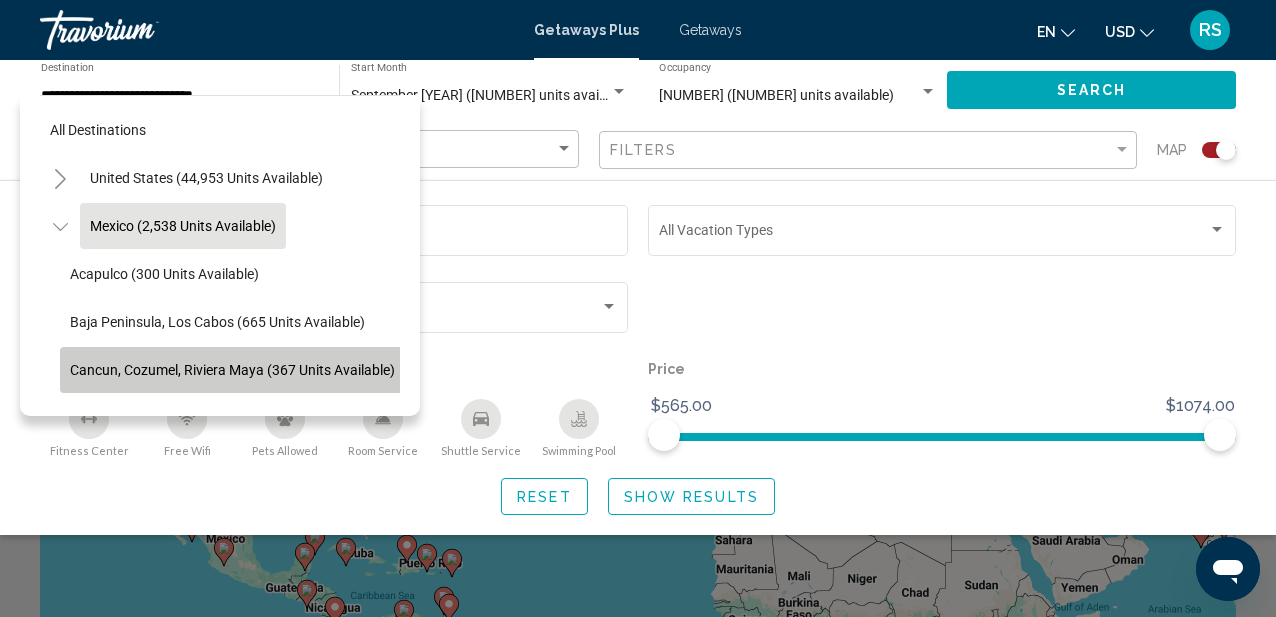 click on "Cancun, Cozumel, Riviera Maya (367 units available)" 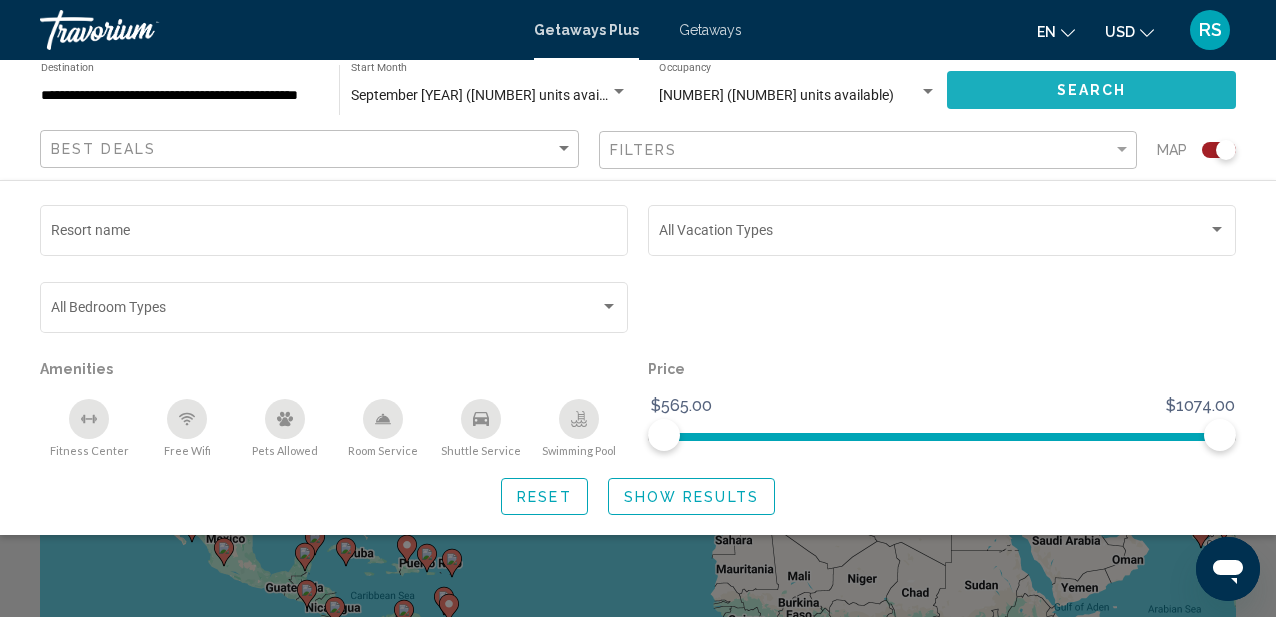 click on "Search" 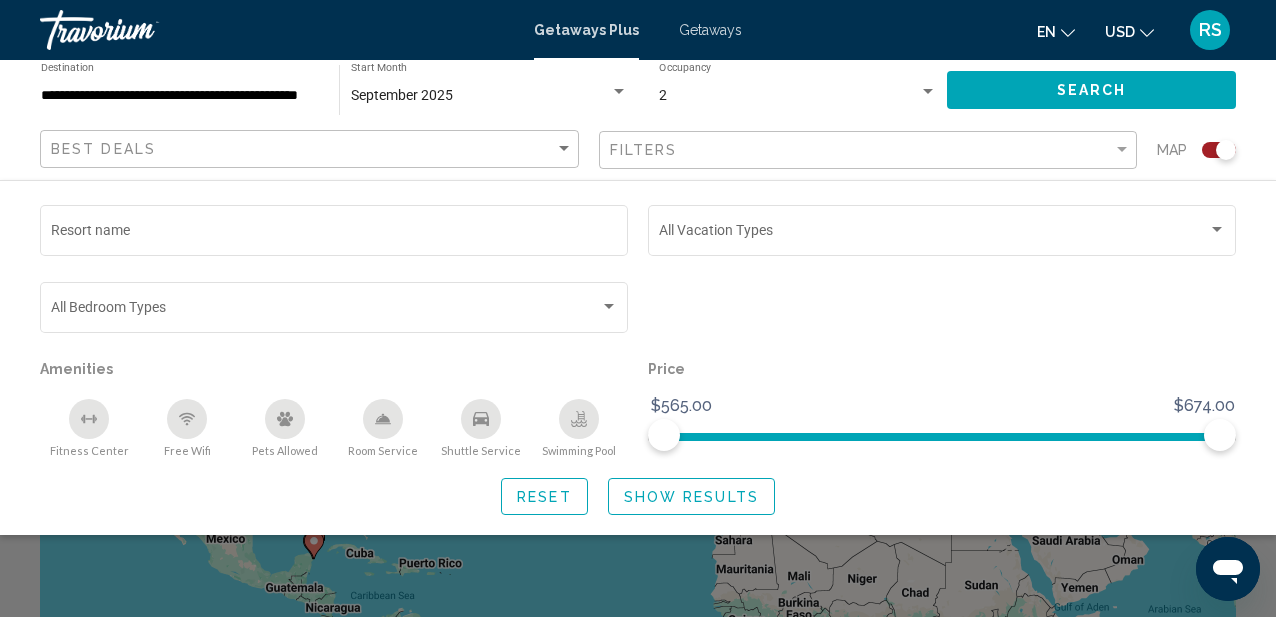 click on "Show Results" 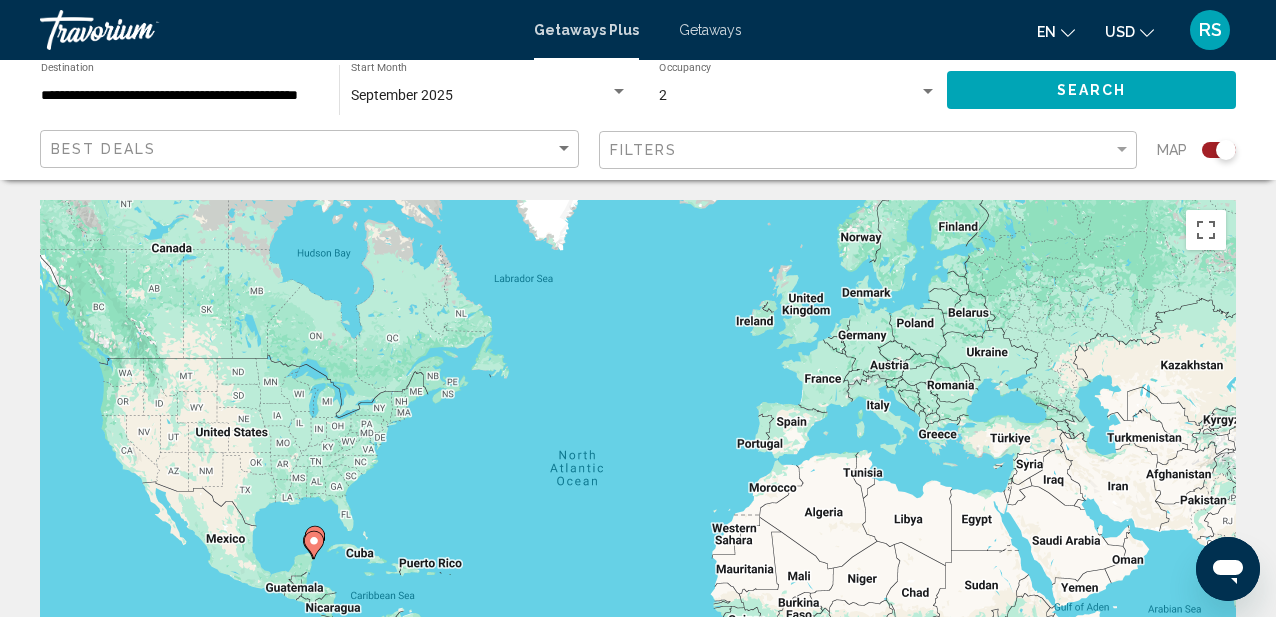 click on "Search" 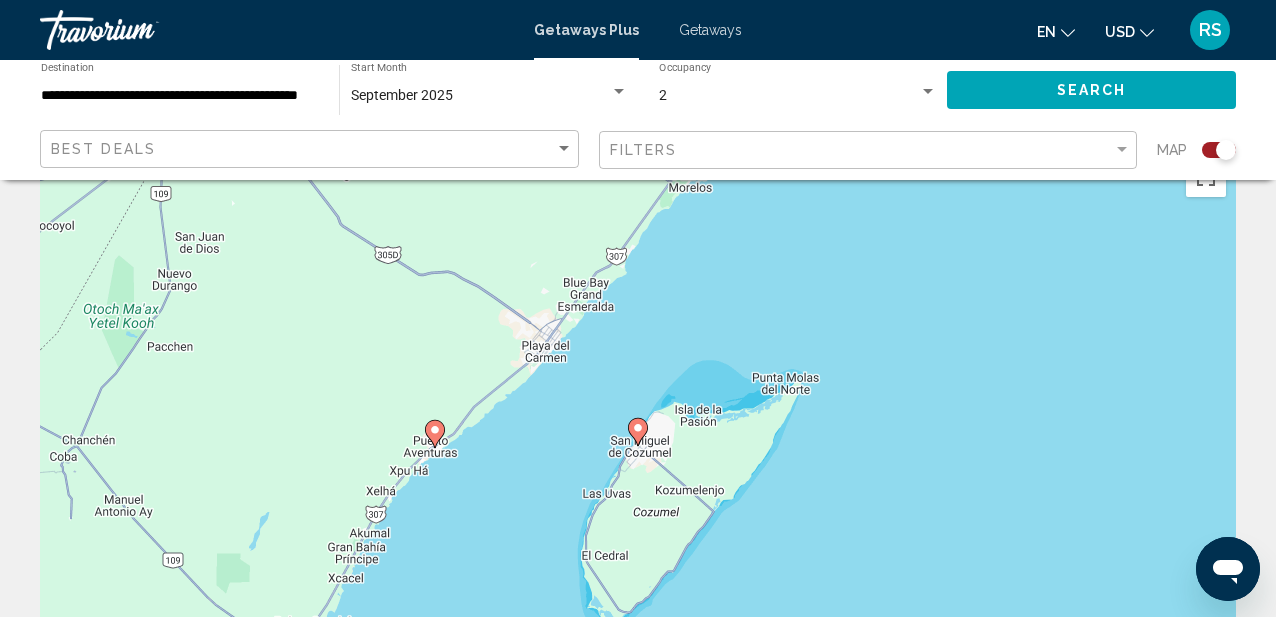 scroll, scrollTop: 62, scrollLeft: 0, axis: vertical 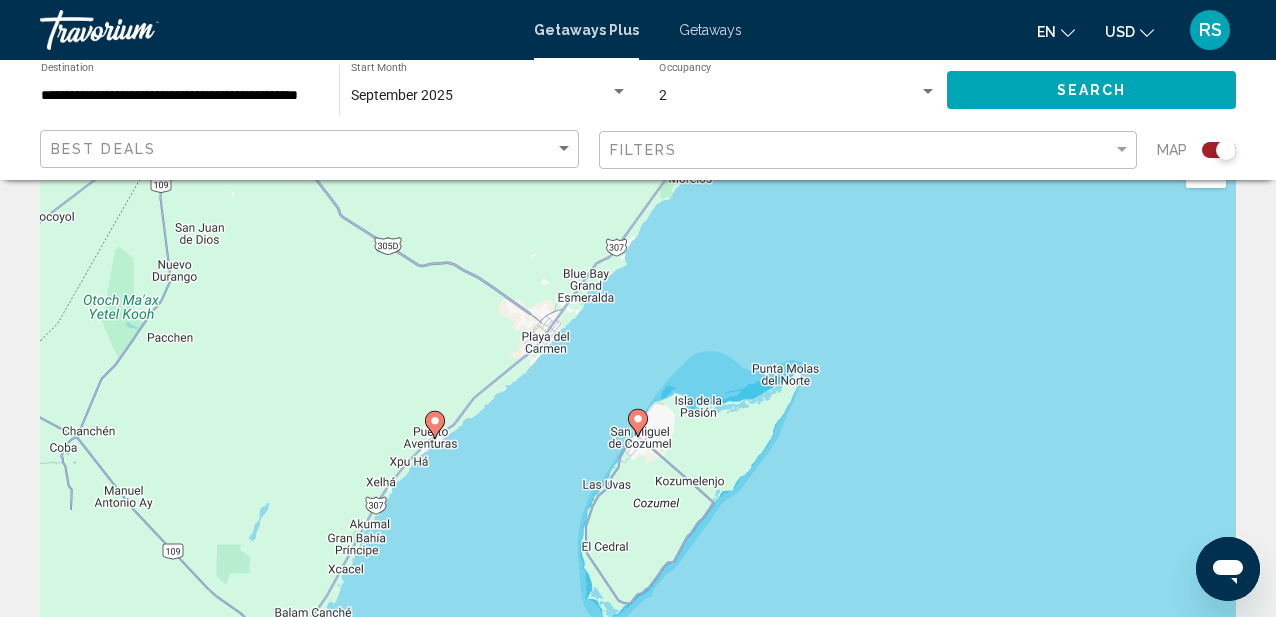 click 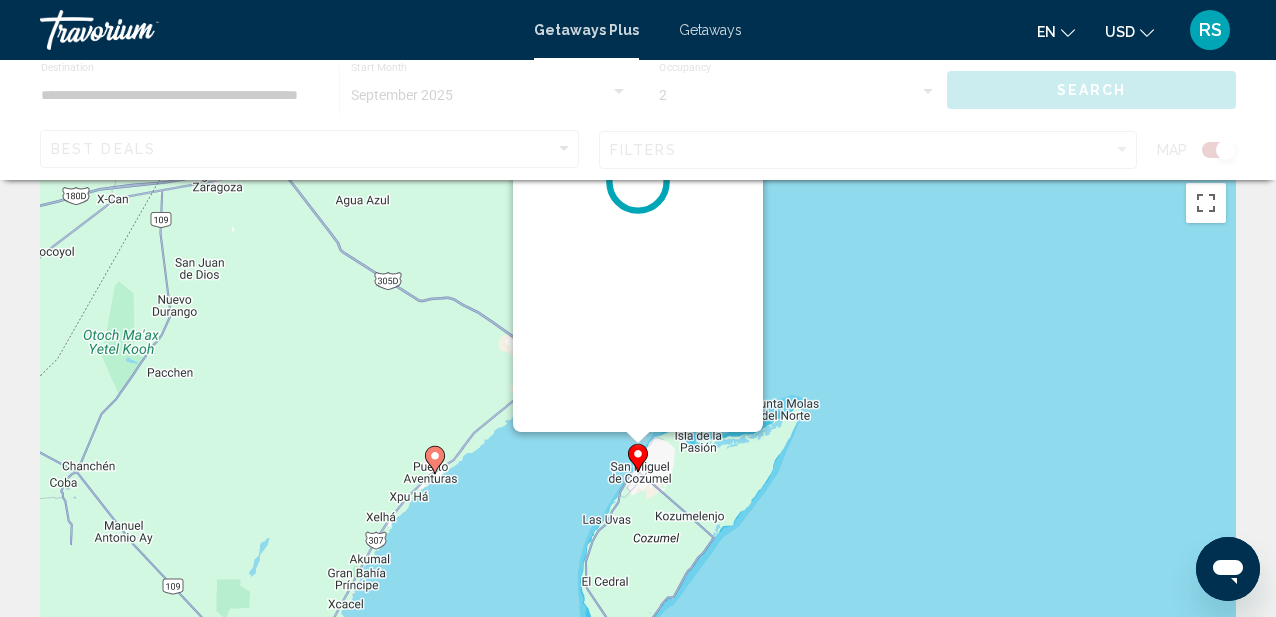 scroll, scrollTop: 0, scrollLeft: 0, axis: both 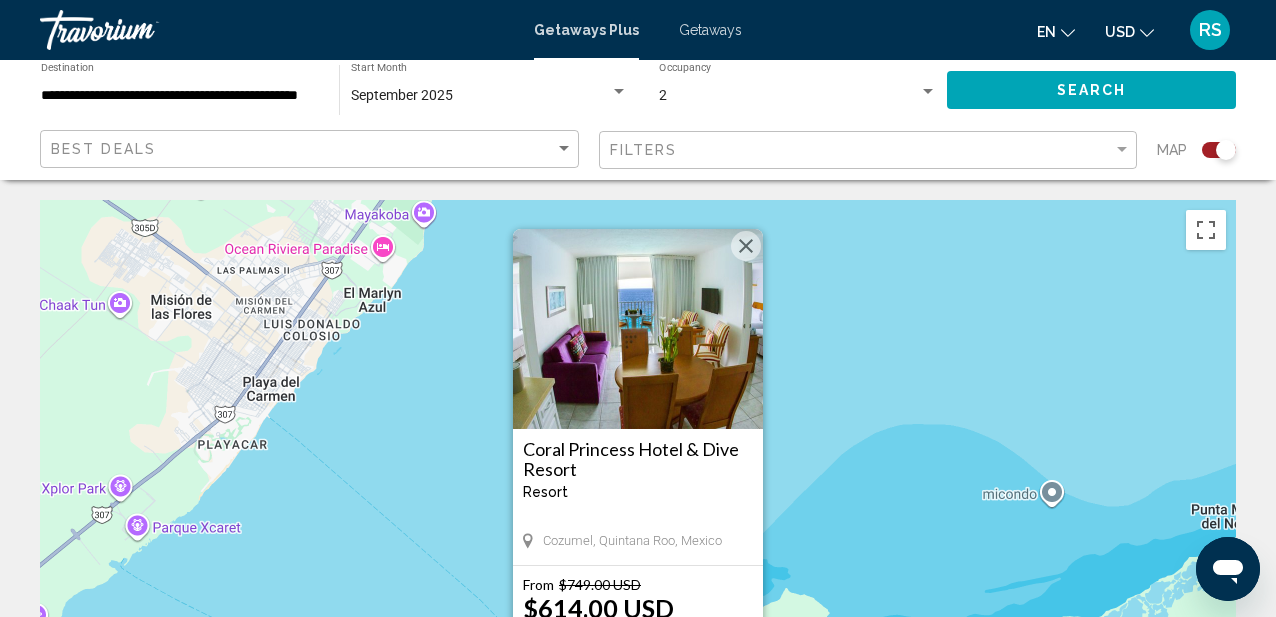 click on "To activate drag with keyboard, press Alt + Enter. Once in keyboard drag state, use the arrow keys to move the marker. To complete the drag, press the Enter key. To cancel, press Escape.  Coral Princess Hotel & Dive Resort  Resort  -  This is an adults only resort
Cozumel, Quintana Roo, Mexico From $749.00 USD $614.00 USD For 7 nights You save  $135.00 USD  View Resort" at bounding box center (638, 500) 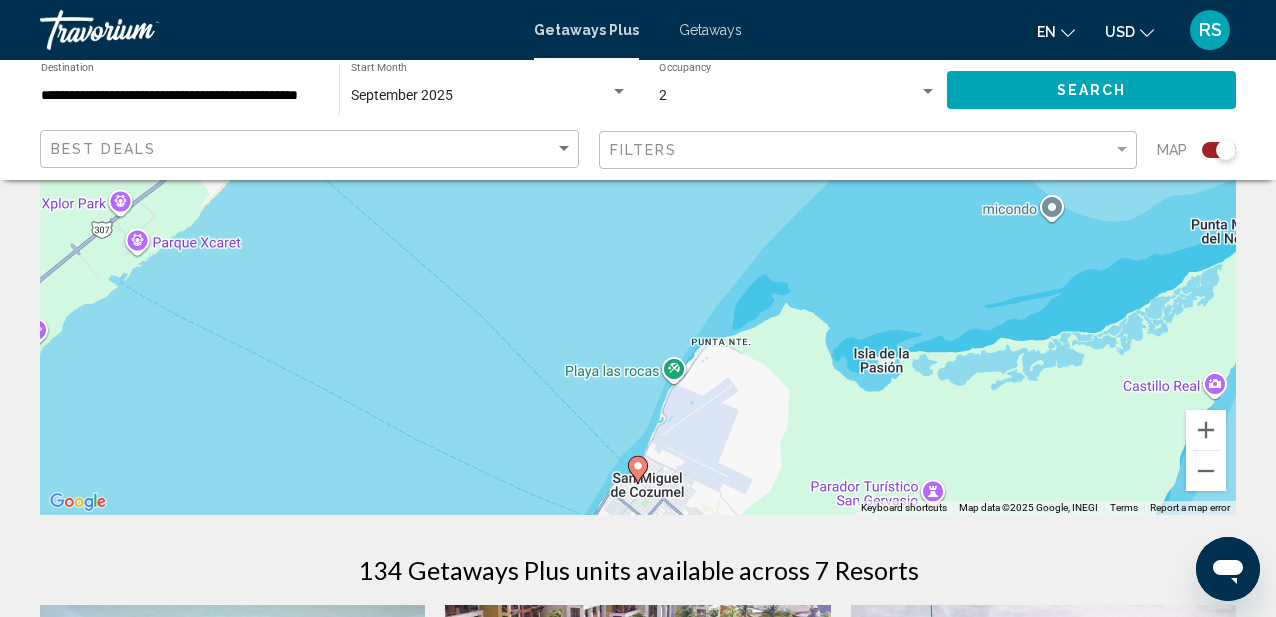scroll, scrollTop: 299, scrollLeft: 0, axis: vertical 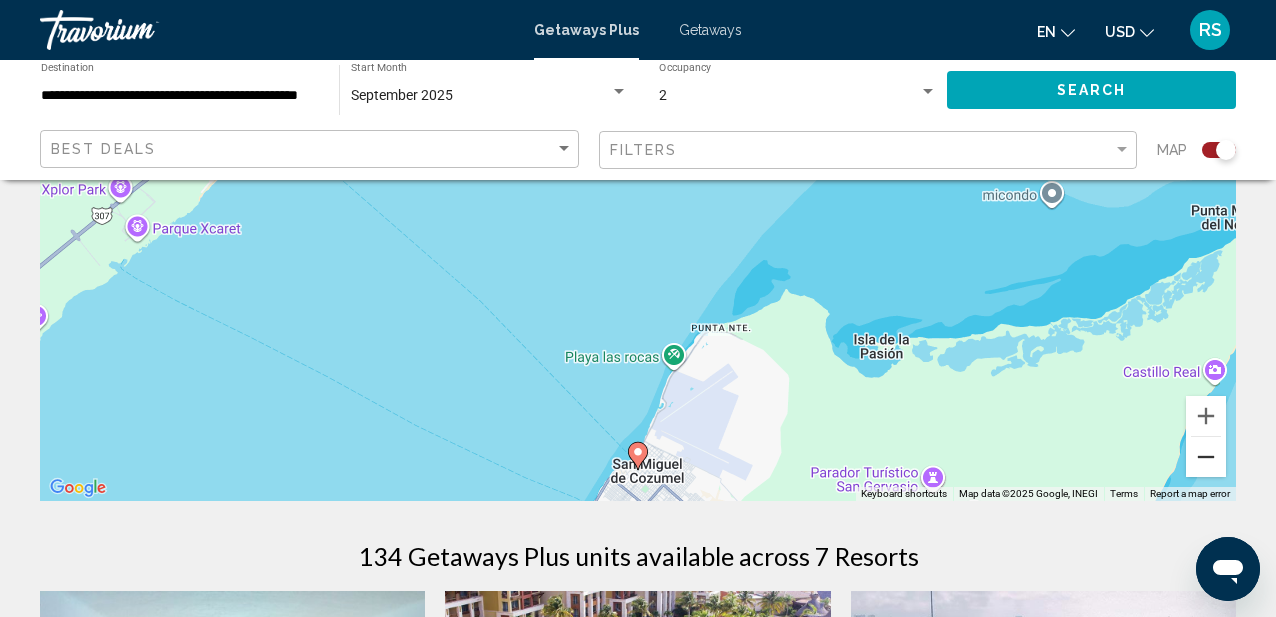 click at bounding box center (1206, 457) 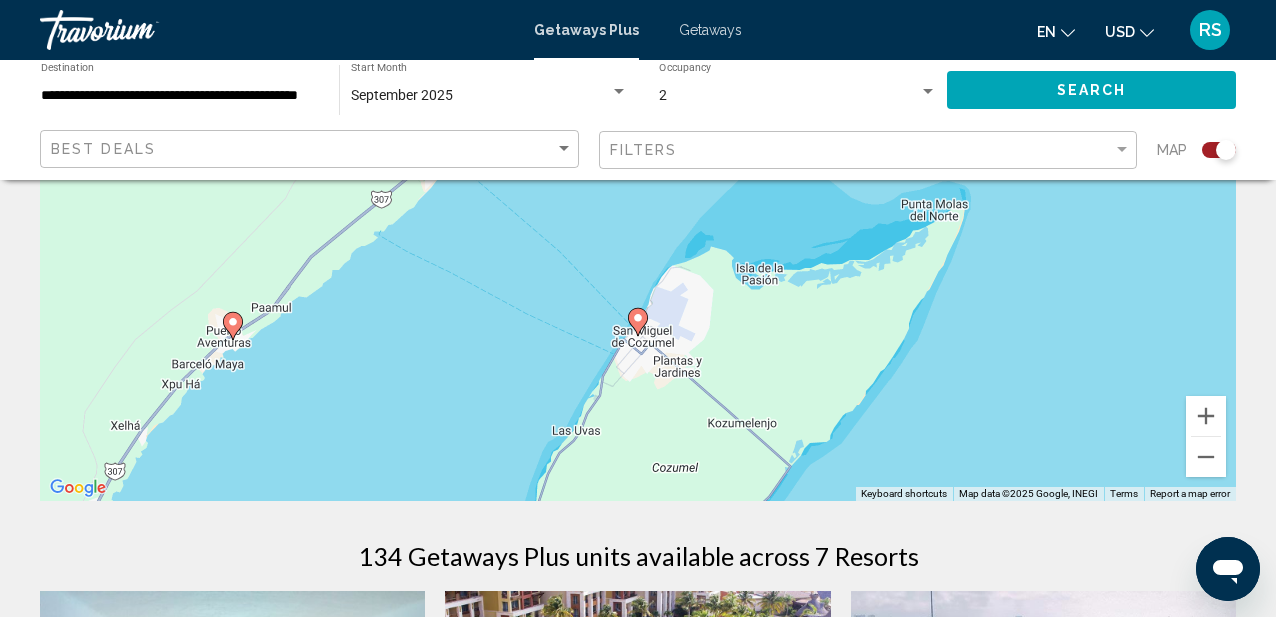 click 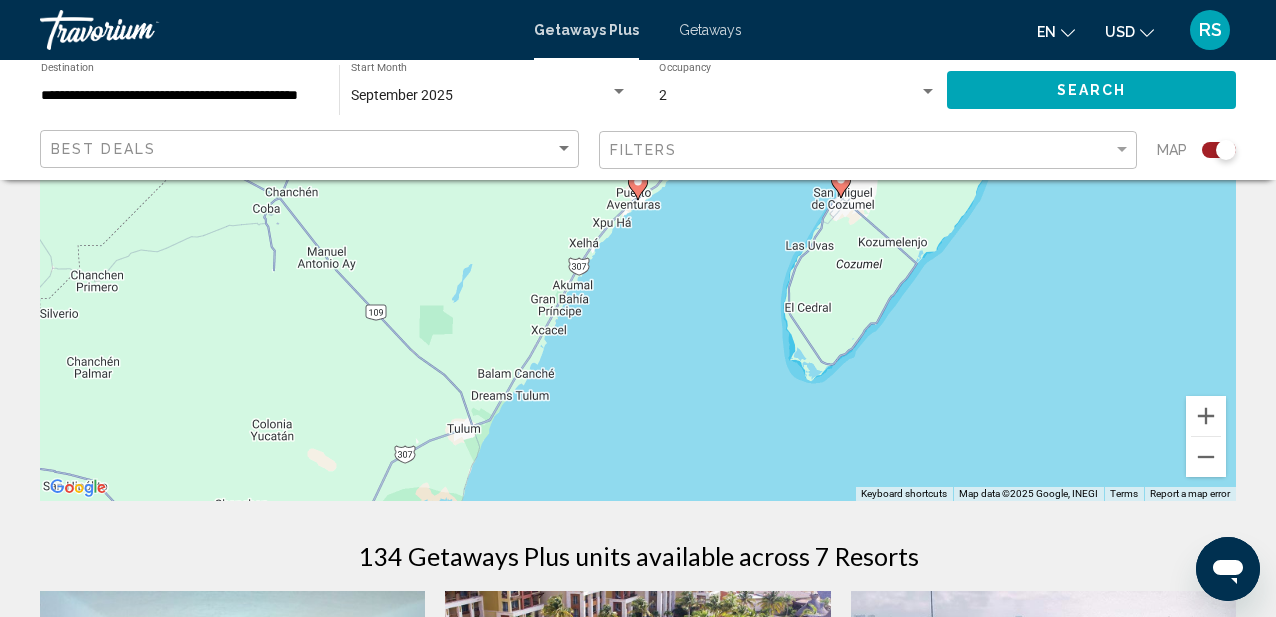 click 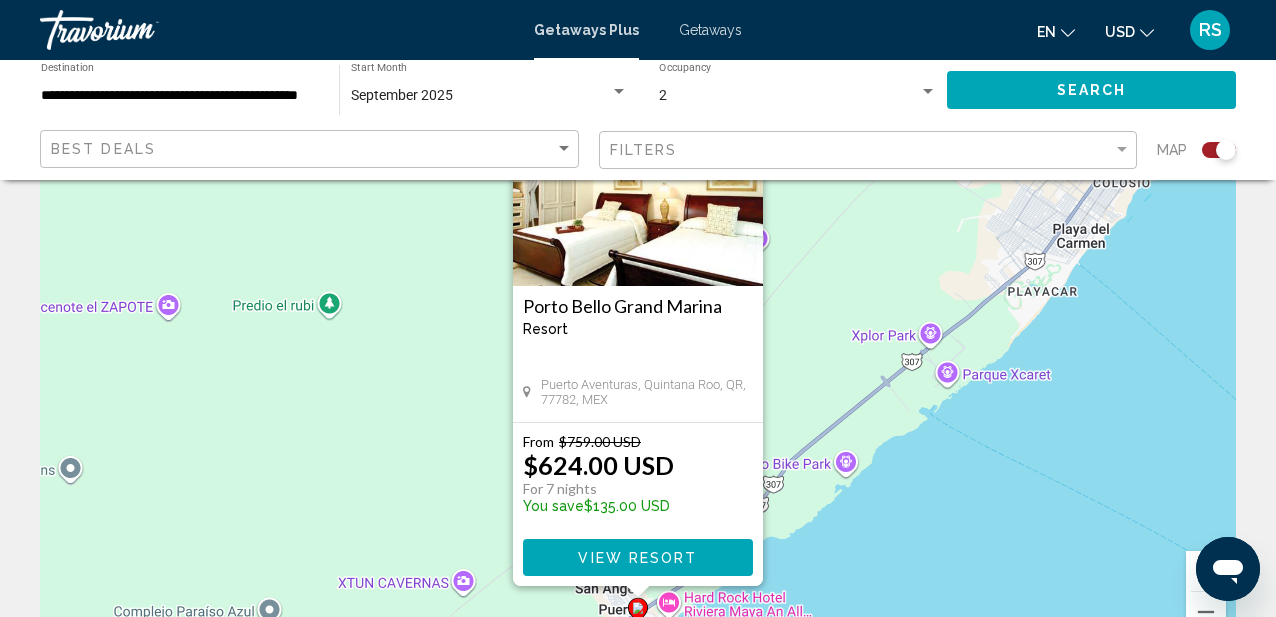 scroll, scrollTop: 146, scrollLeft: 0, axis: vertical 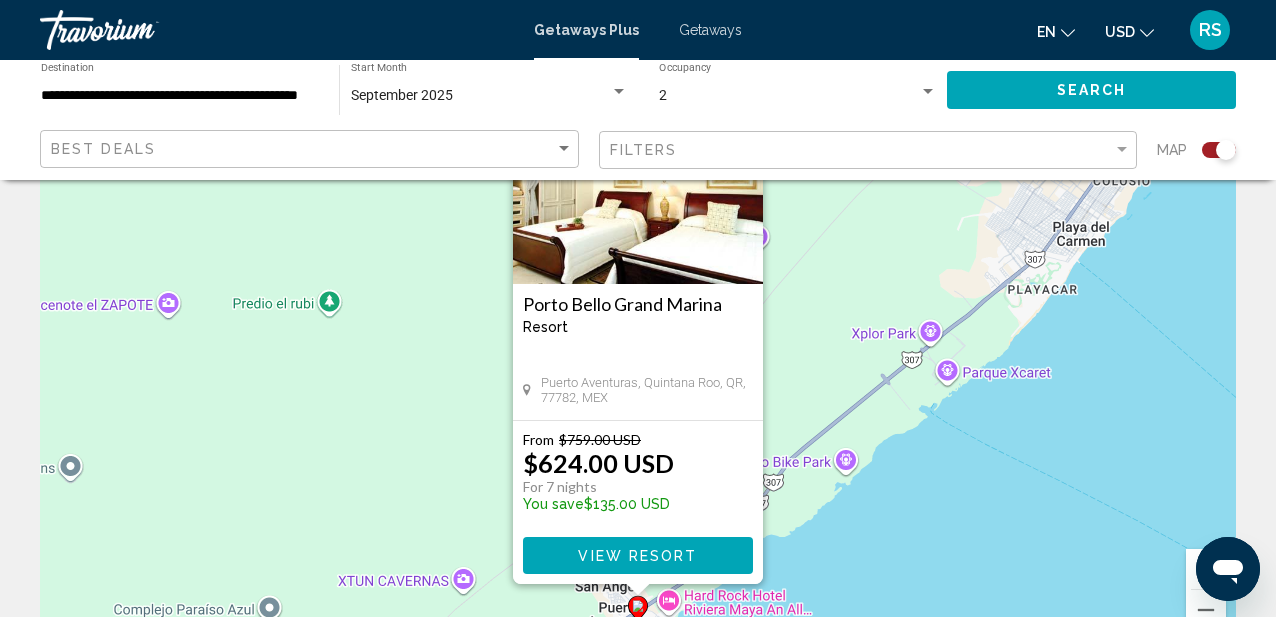 click on "View Resort" at bounding box center (637, 556) 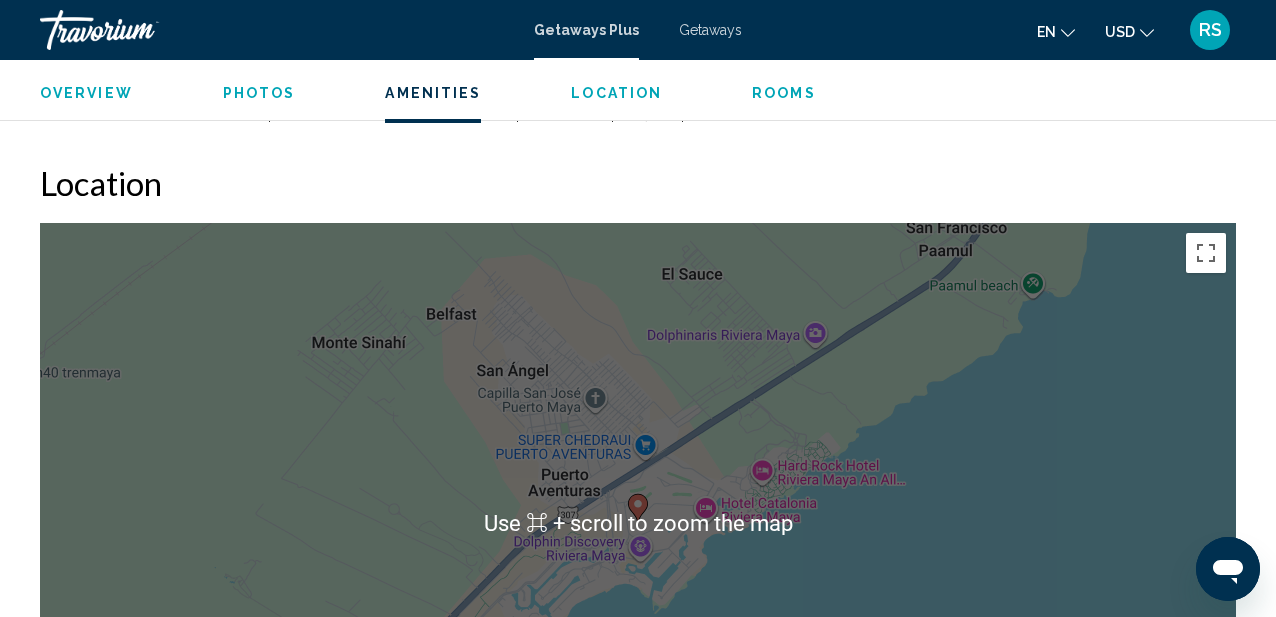 scroll, scrollTop: 2591, scrollLeft: 0, axis: vertical 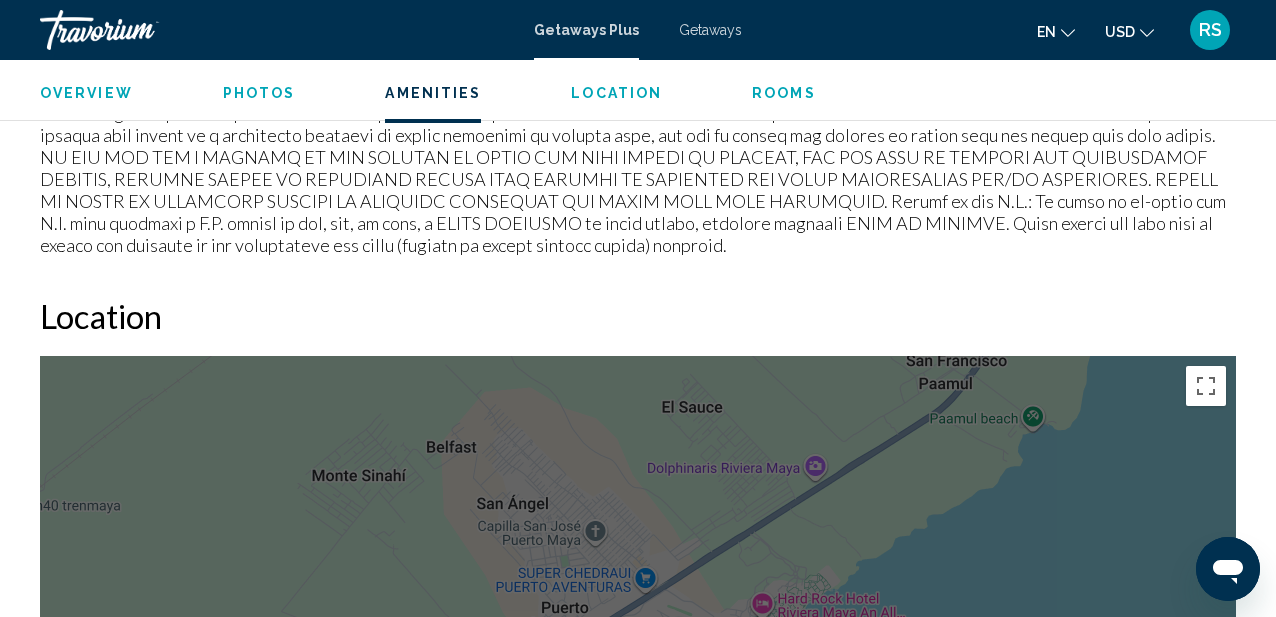 click on "Overview Type Resort All-Inclusive No All-Inclusive Address Boulevard Puerto Aventuras Lotes 1 al 8 MNZ 34 Plano 03 Puerto Aventuras, Quintana Roo, QR, 77782, MEX Description Porto Bello Grand Marina is a property located in the community of Puerto Aventuras. These villas provide the perfect condominium setting for an unforgettable Riviera Maya experience. Among the amenities that guests will enjoy are a nine-hole Tom Lehman golf course, as well as a full-service marina. Other diversions range from fishing and scuba diving to swimming and hot tubs. Excellent shopping and dining are only a short distance away from the resort. Read more
Photos Amenities
Fitness Center Auto Rental Babysitting Referral Bar/Cocktail Lounge Beach Bicycles Bicycle Trails Boat Rentals Clubhouse Convenience Store Gym Fishing Golf (9 Holes) Hiking Whirlpool Spa Lake Spa Services Putting Green Public Phone Restaurant Sailboat Rentals ←" at bounding box center [638, 116] 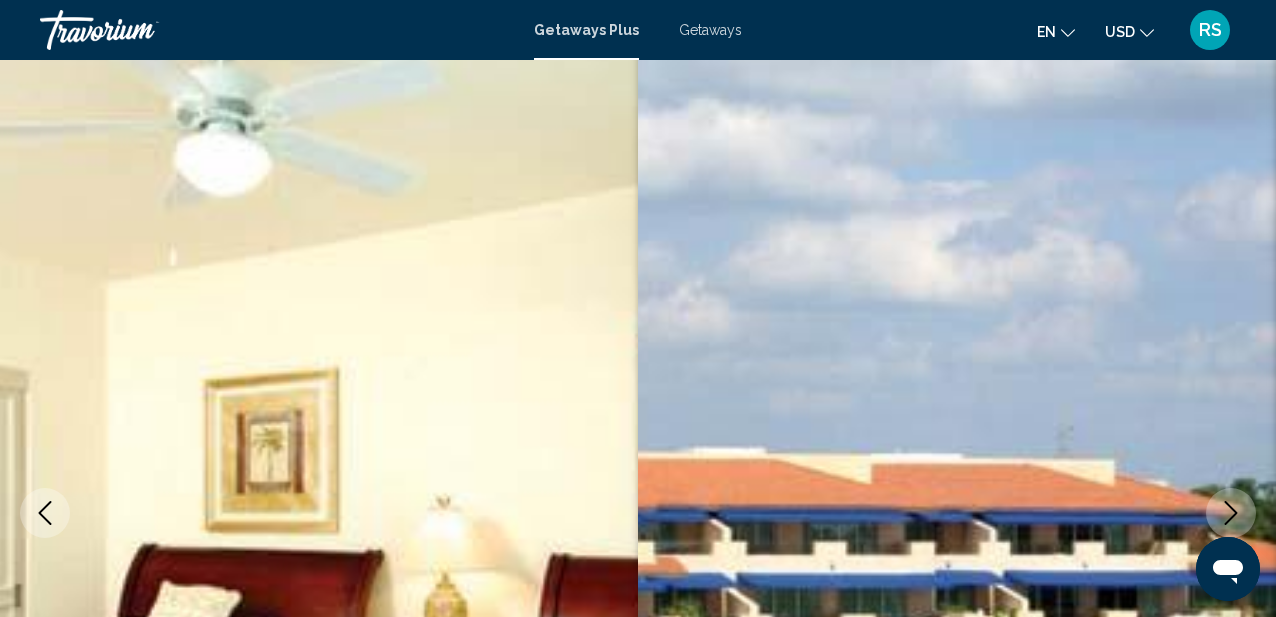 scroll, scrollTop: 0, scrollLeft: 0, axis: both 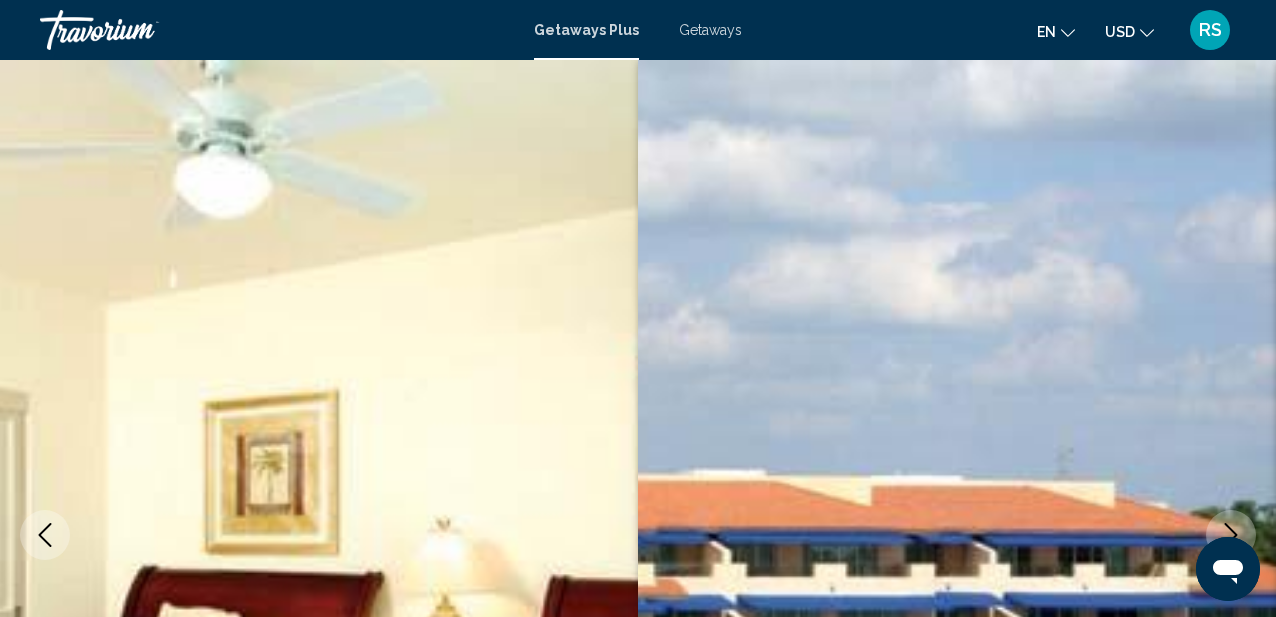 click at bounding box center (319, 535) 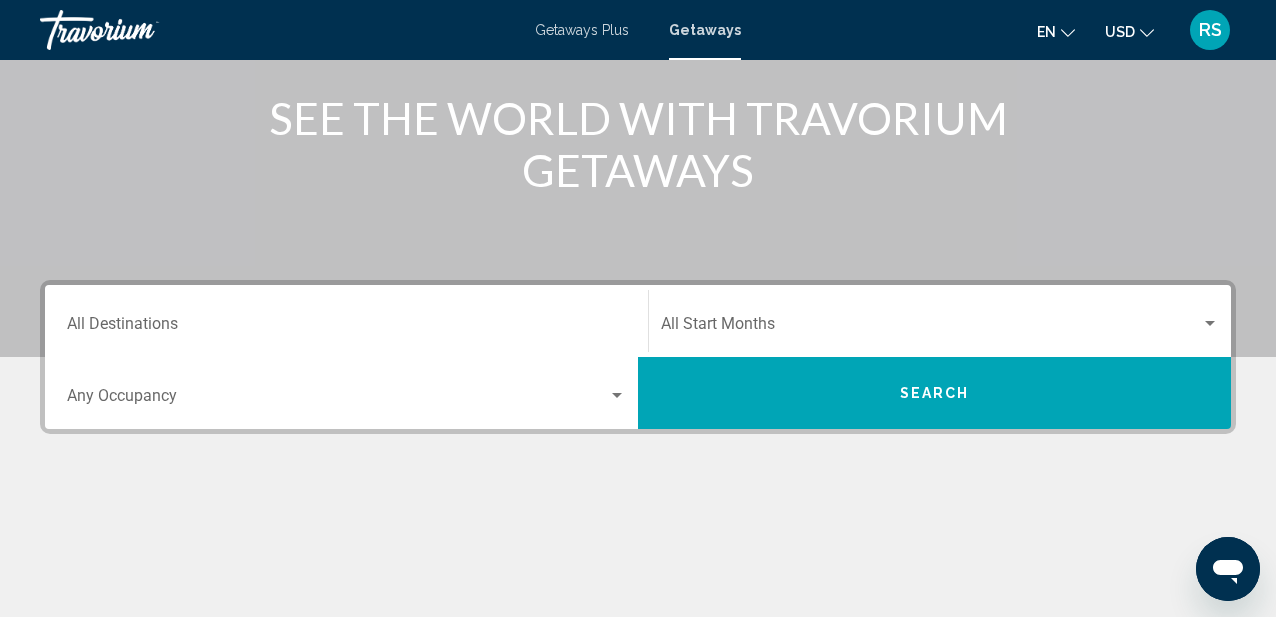 scroll, scrollTop: 246, scrollLeft: 0, axis: vertical 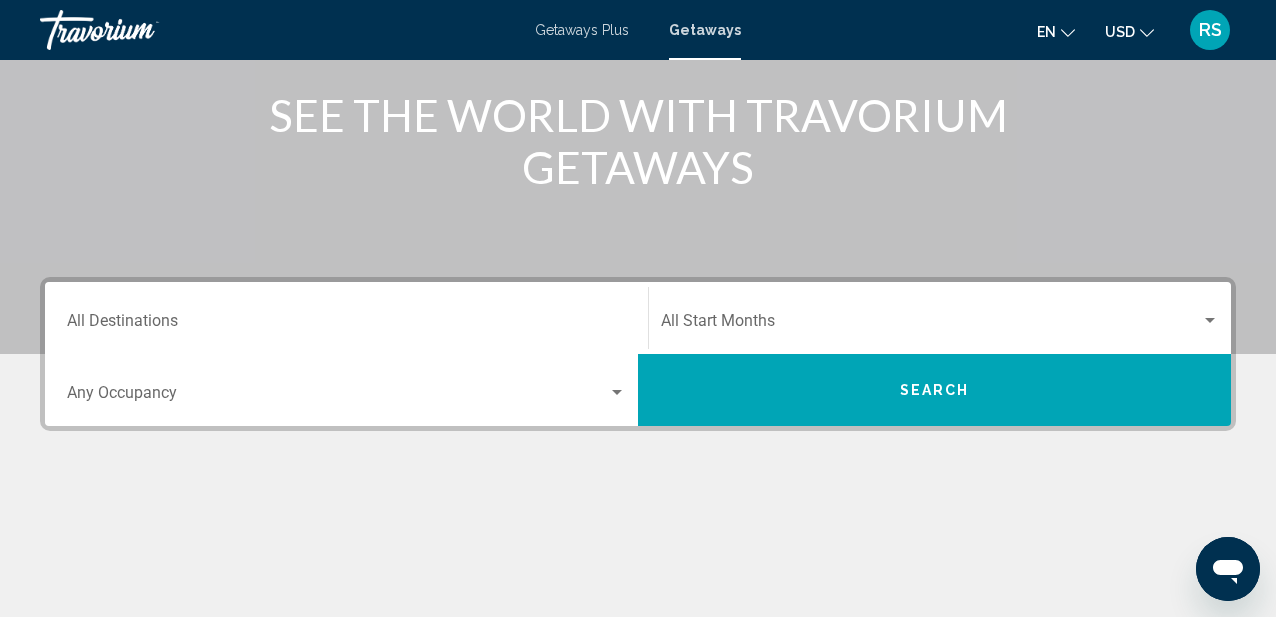 click on "Destination All Destinations" at bounding box center [346, 318] 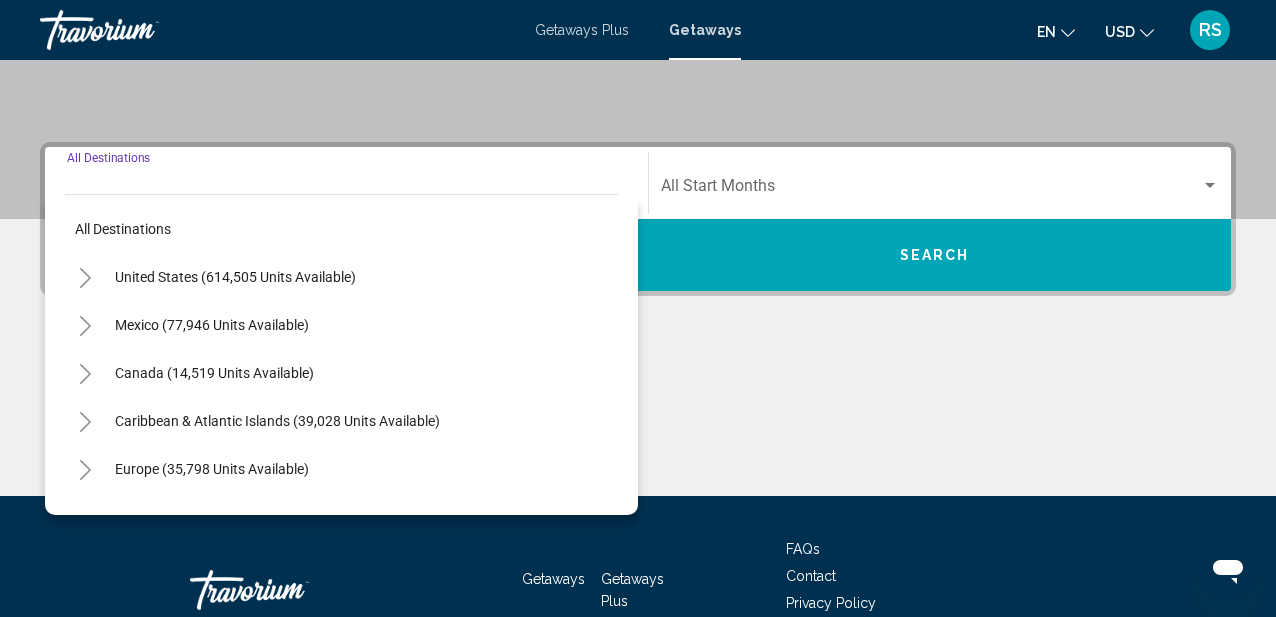 scroll, scrollTop: 458, scrollLeft: 0, axis: vertical 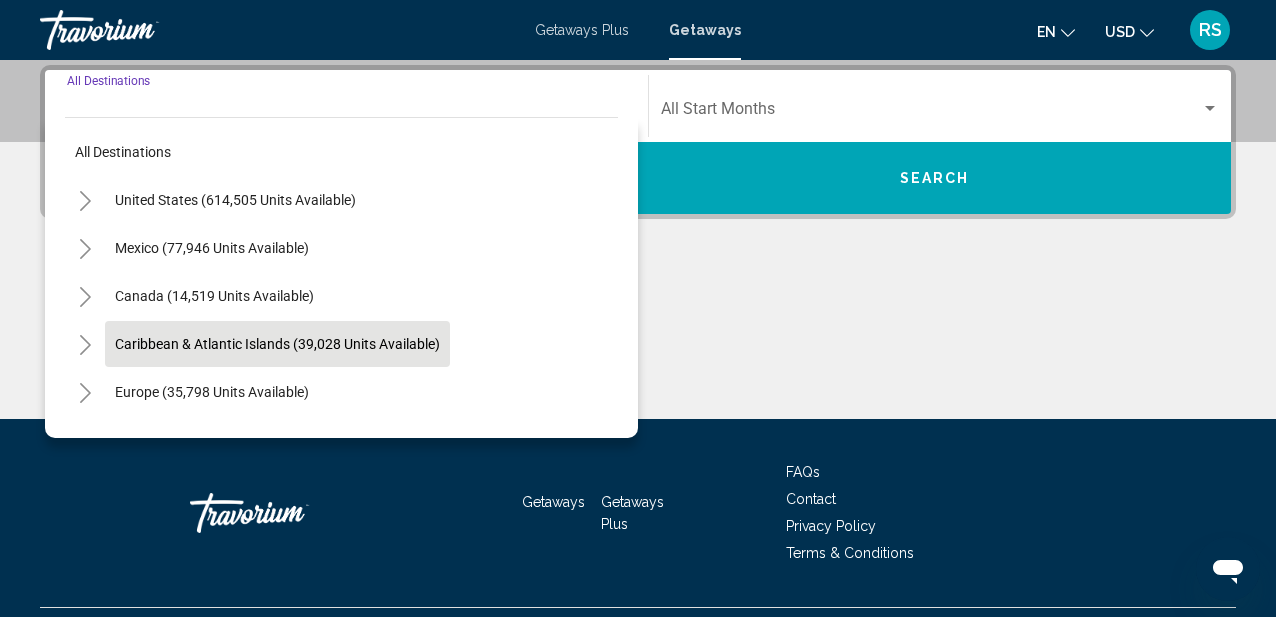 click on "Caribbean & Atlantic Islands (39,028 units available)" at bounding box center [212, 392] 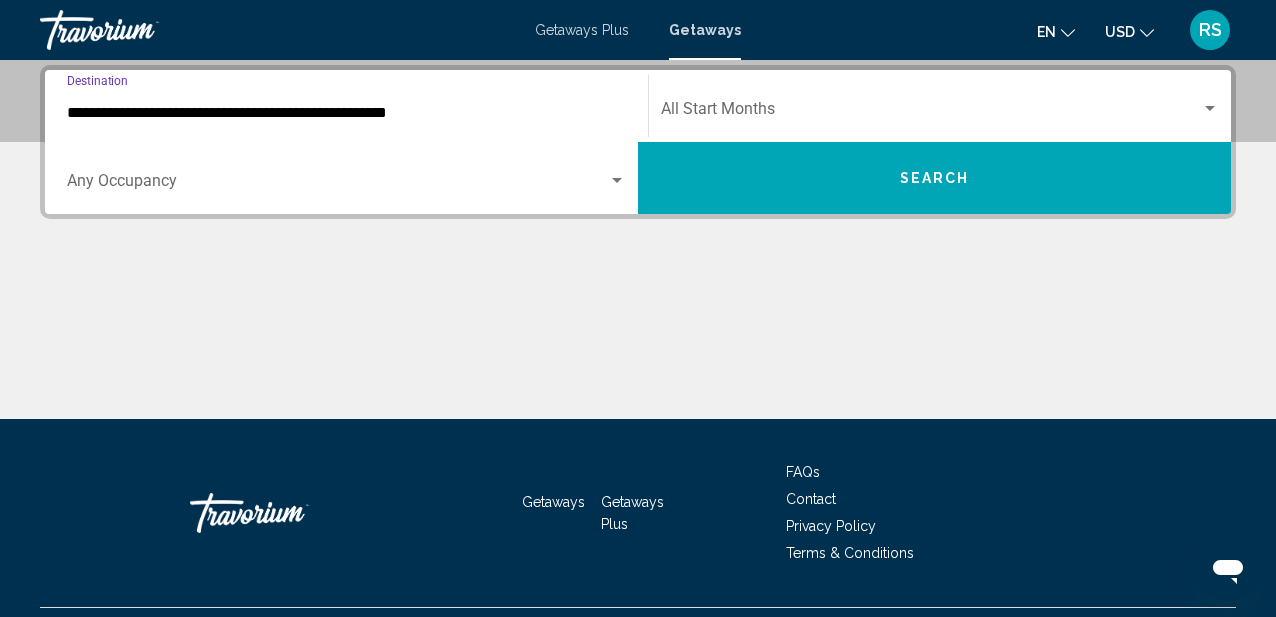 click on "Start Month All Start Months" 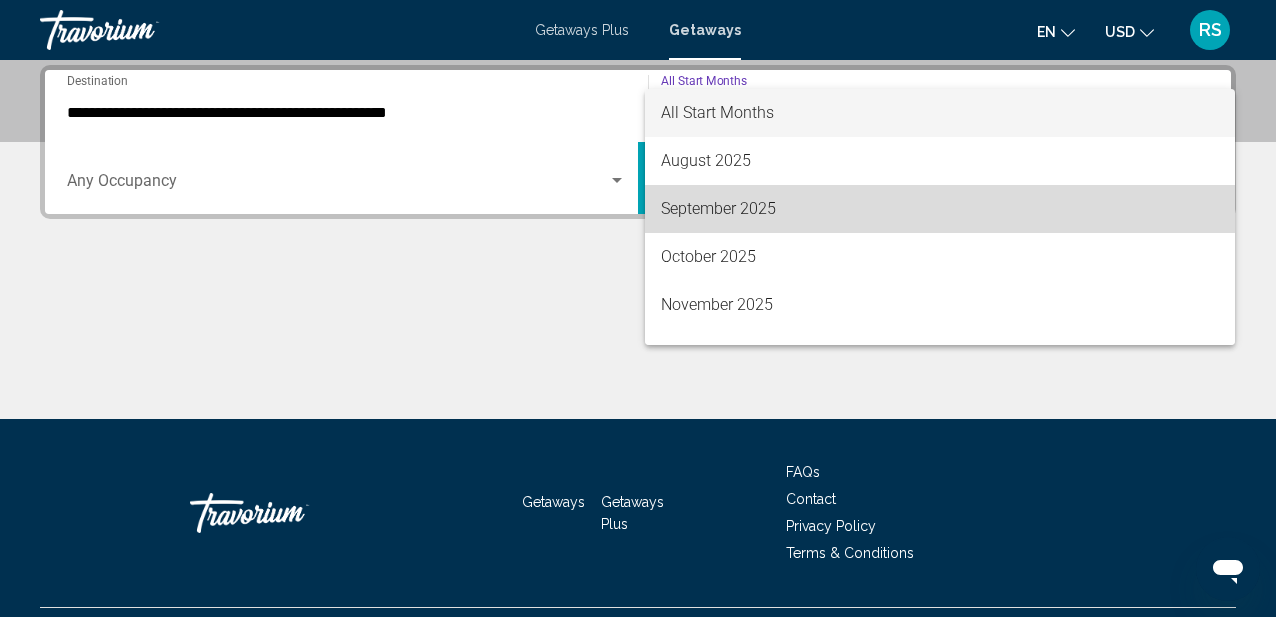 click on "September 2025" at bounding box center (940, 209) 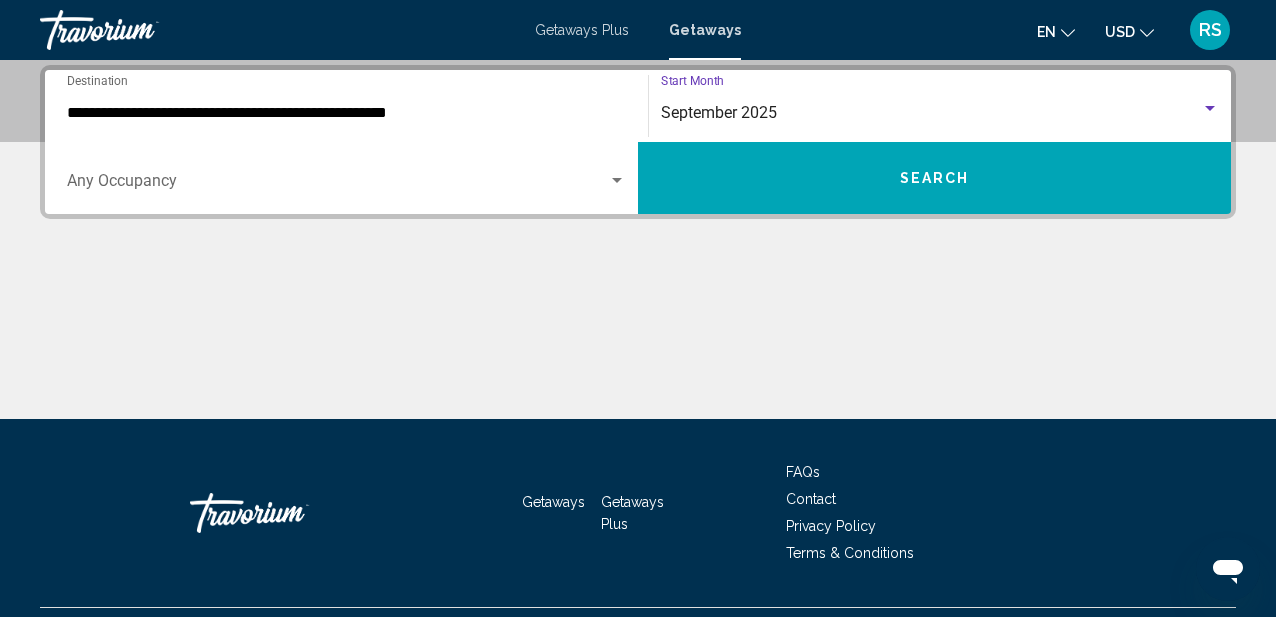 click on "Search" at bounding box center [934, 178] 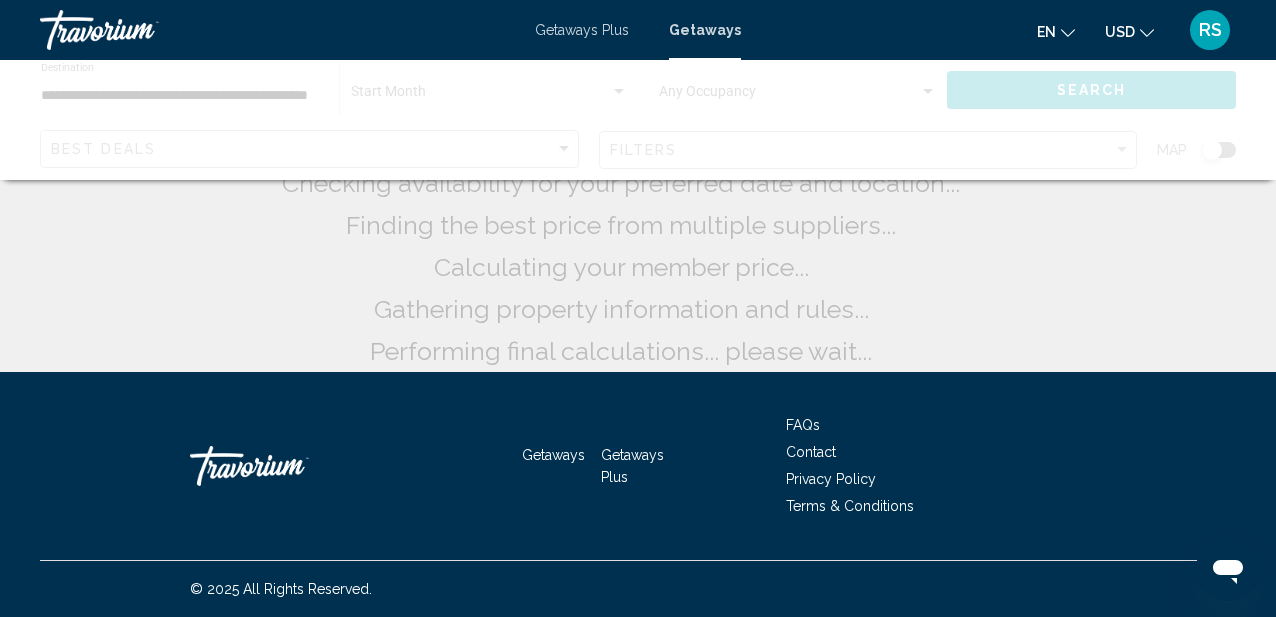 scroll, scrollTop: 0, scrollLeft: 0, axis: both 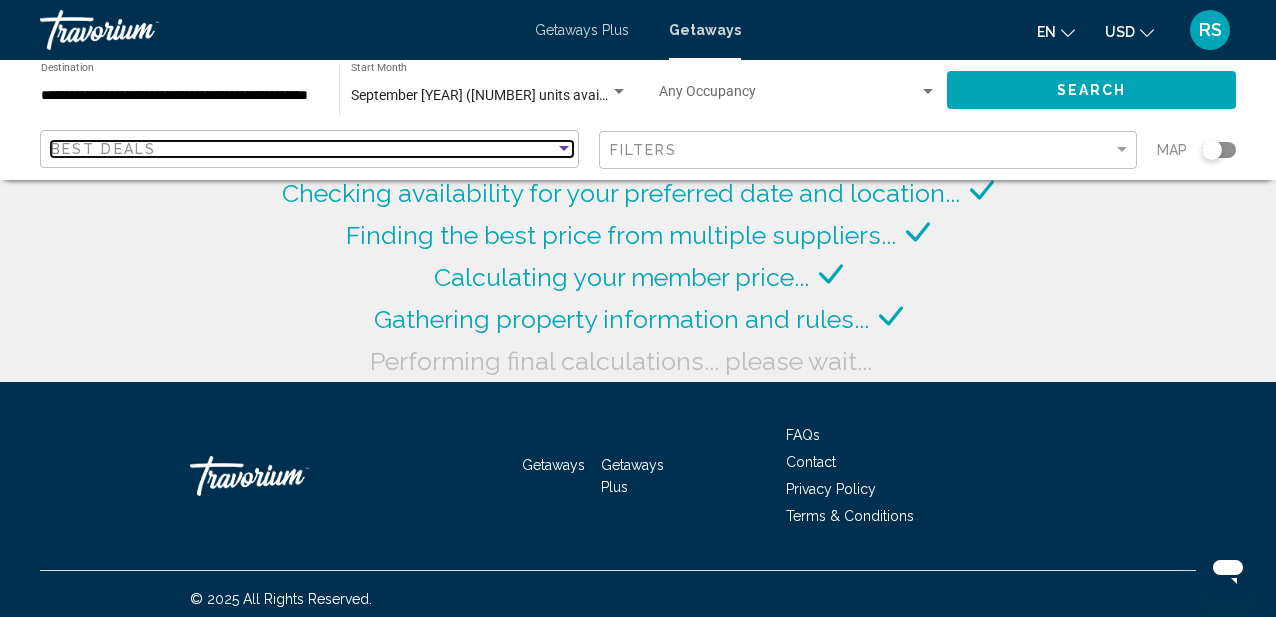 click at bounding box center (564, 149) 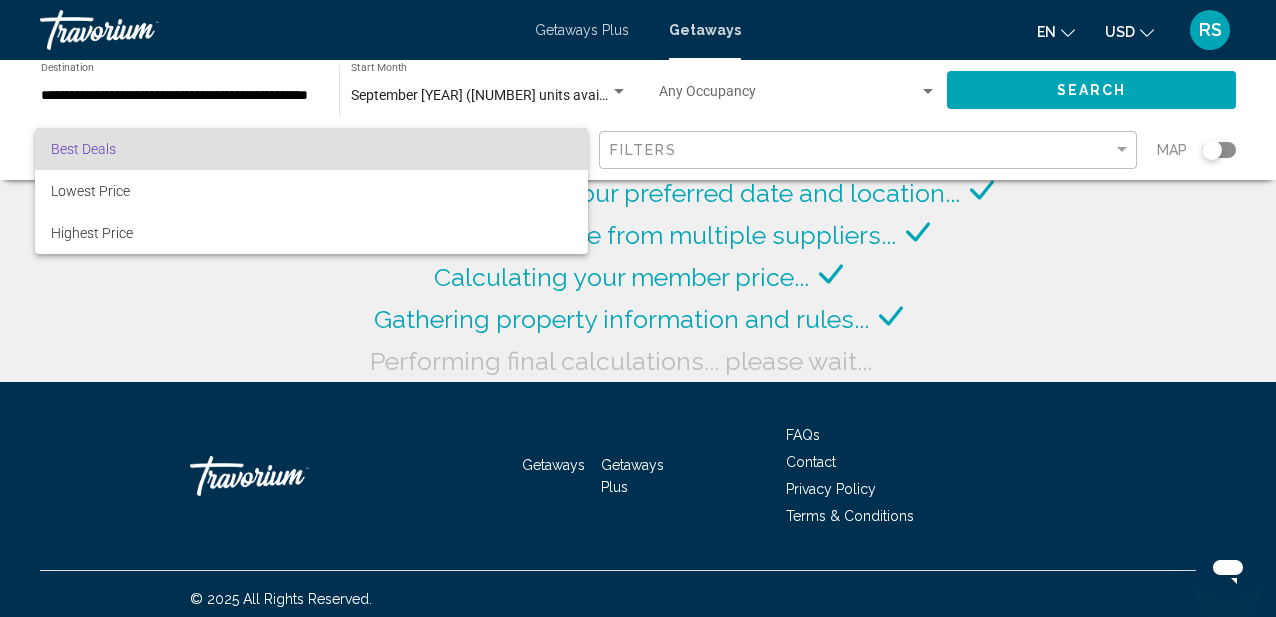 click on "Best Deals" at bounding box center (311, 149) 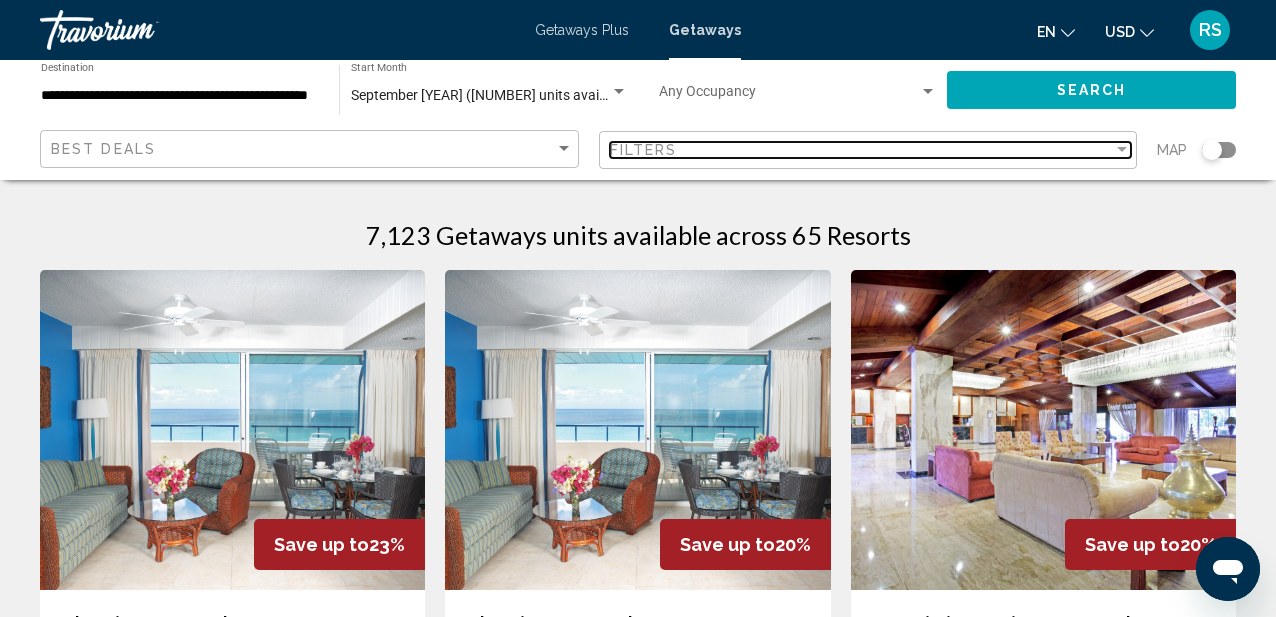 click on "Filters" at bounding box center [644, 150] 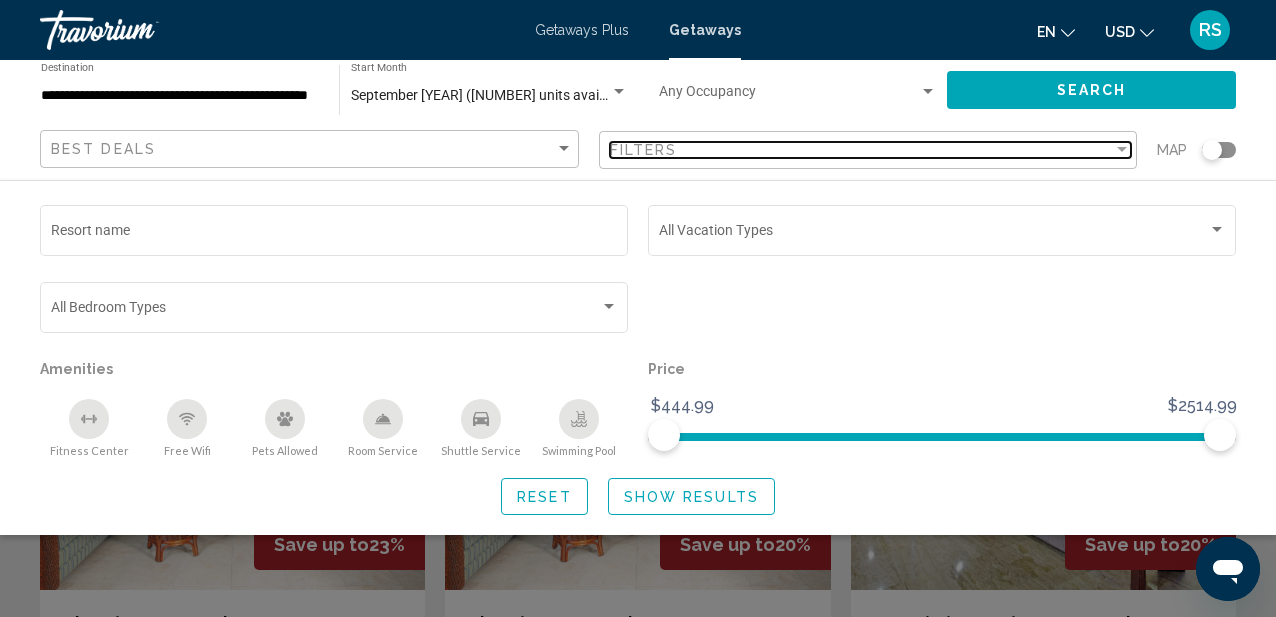 click on "Filters" at bounding box center [644, 150] 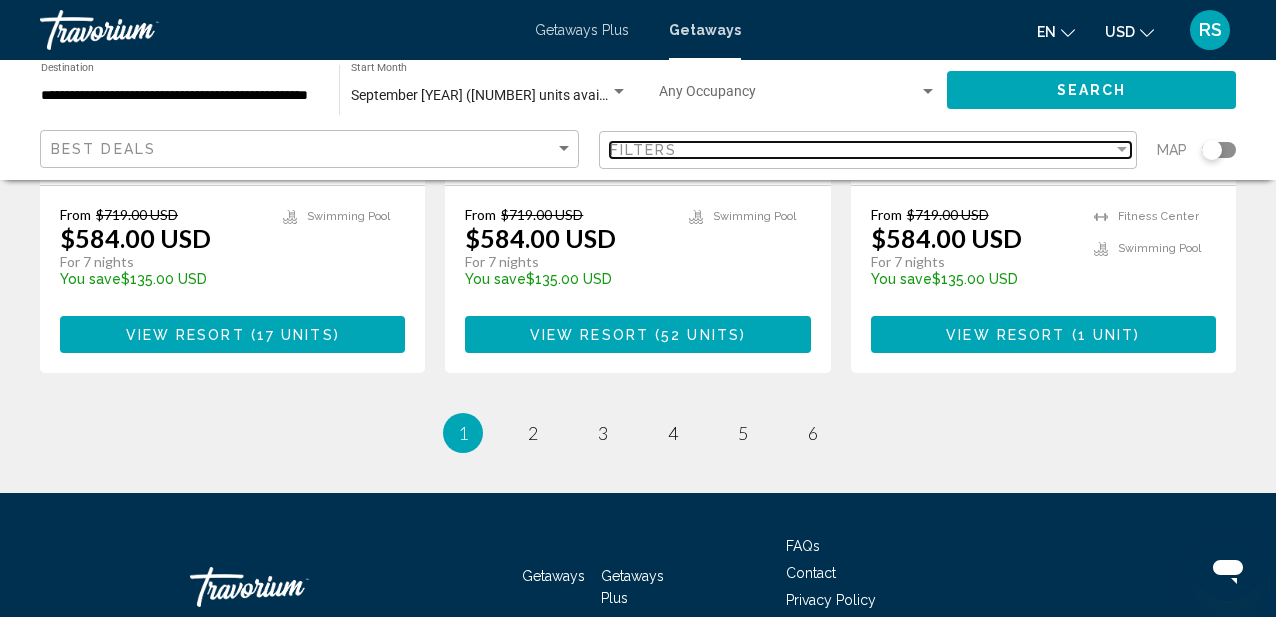 scroll, scrollTop: 2688, scrollLeft: 0, axis: vertical 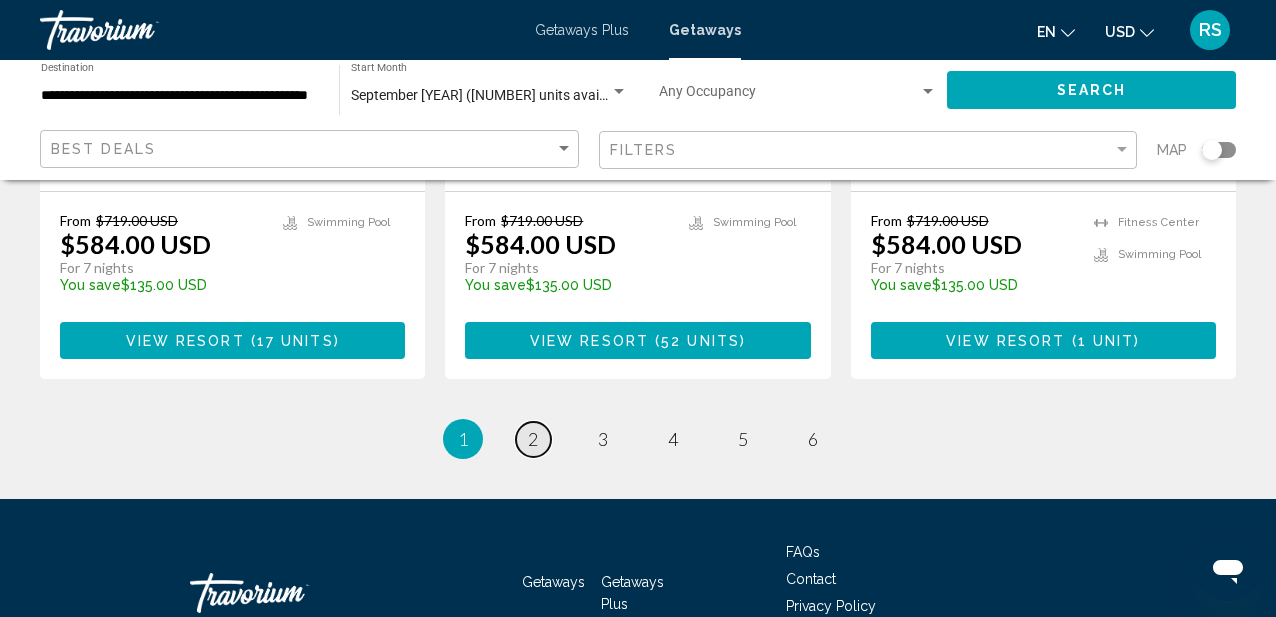 click on "page  2" at bounding box center [533, 439] 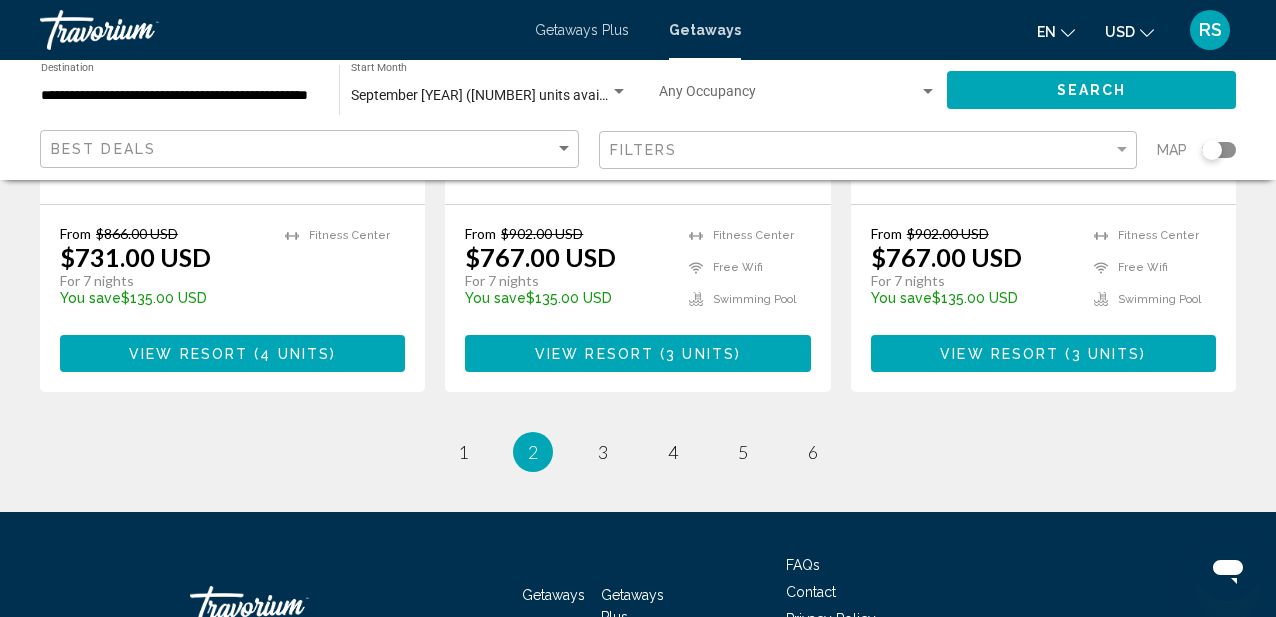scroll, scrollTop: 2809, scrollLeft: 0, axis: vertical 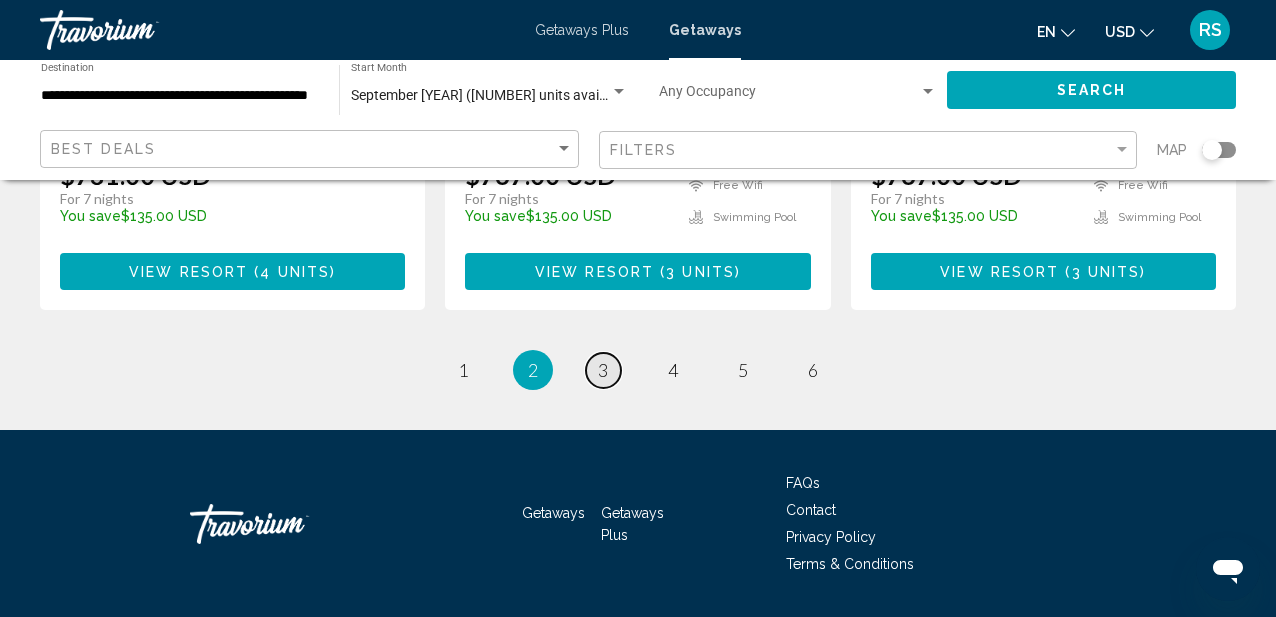 click on "3" at bounding box center [603, 370] 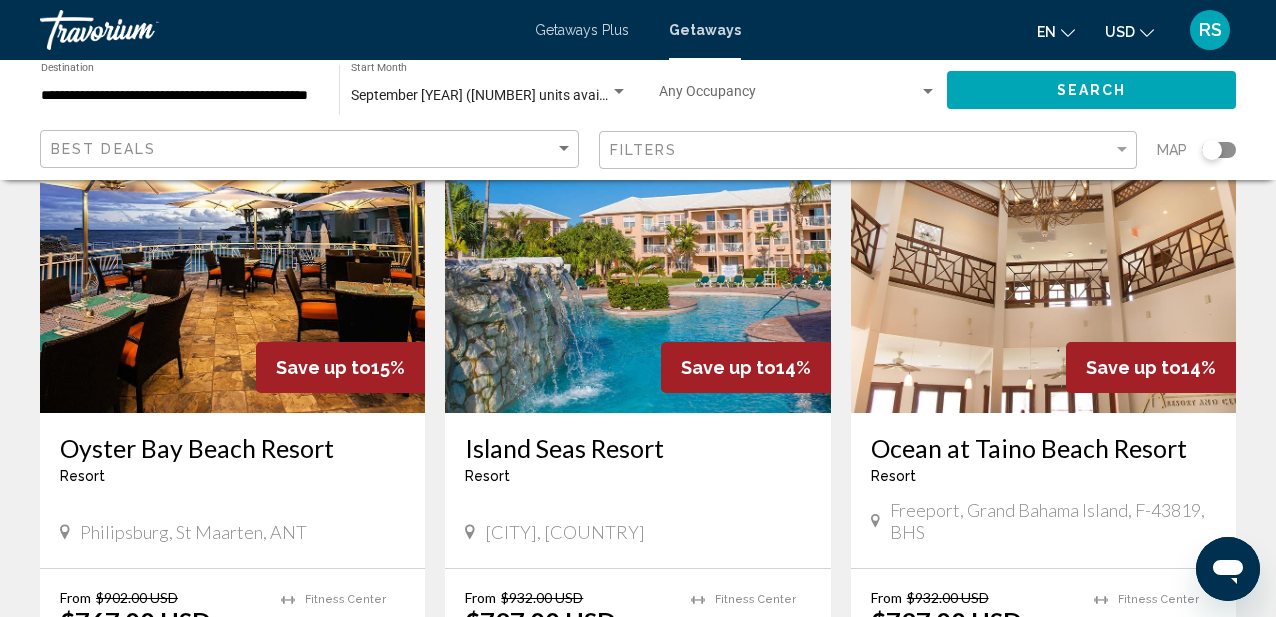 scroll, scrollTop: 146, scrollLeft: 0, axis: vertical 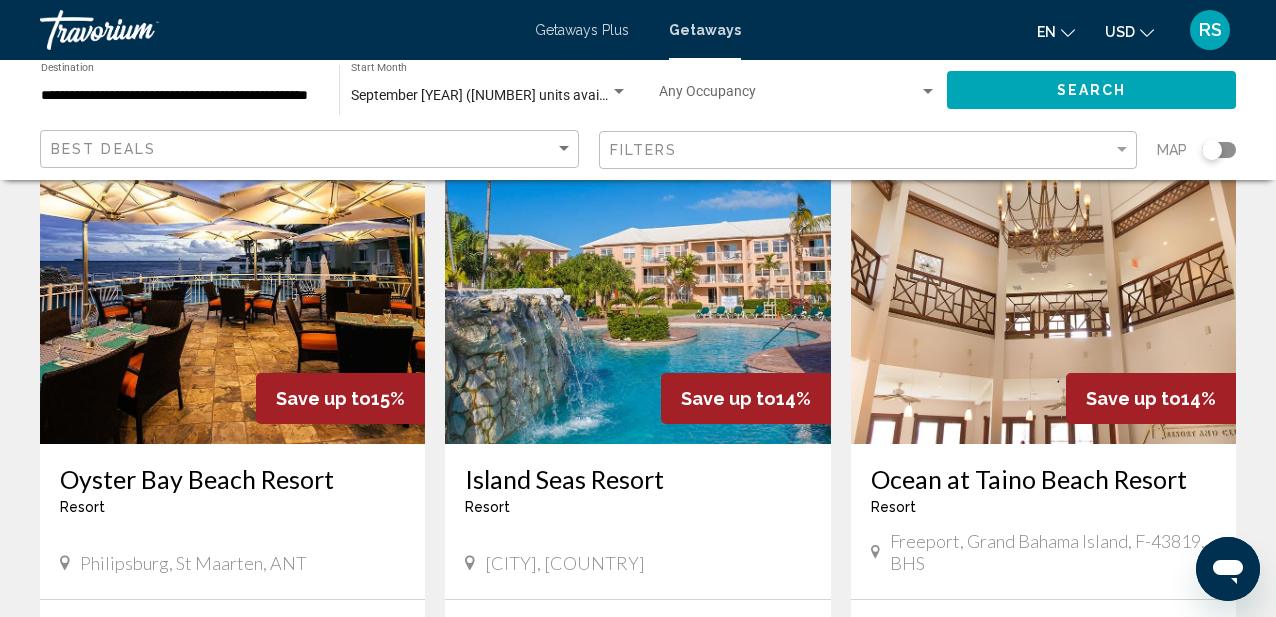 click at bounding box center (232, 284) 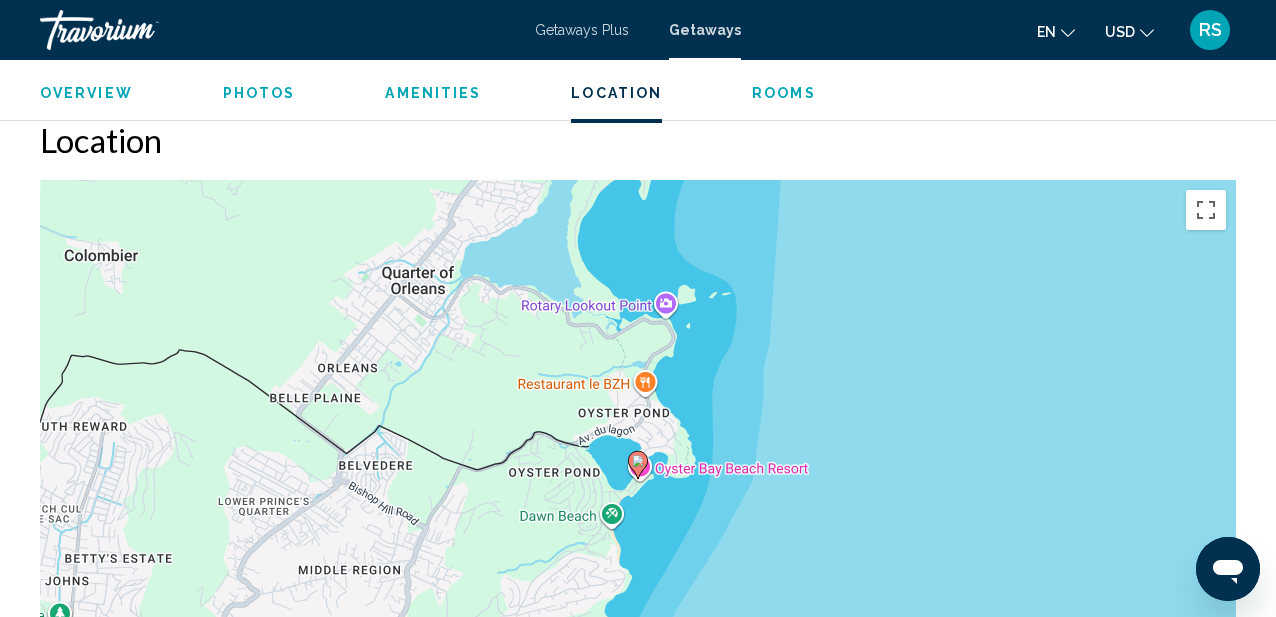 scroll, scrollTop: 2753, scrollLeft: 0, axis: vertical 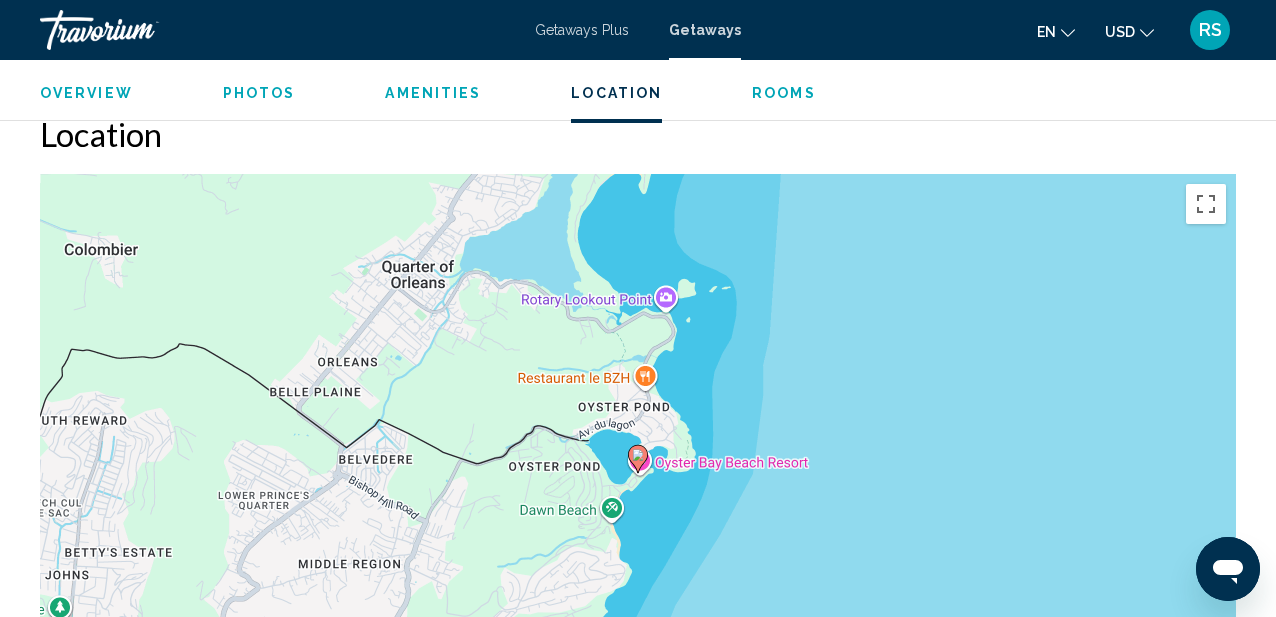 click on "Rooms" at bounding box center (784, 93) 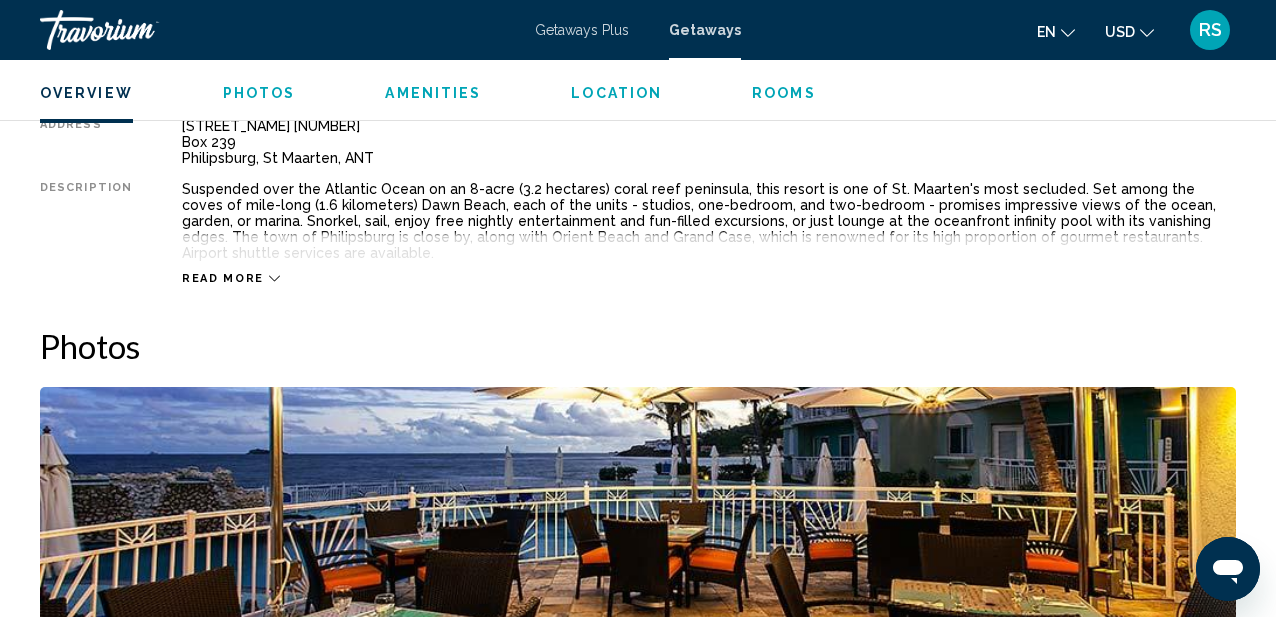 scroll, scrollTop: 1064, scrollLeft: 0, axis: vertical 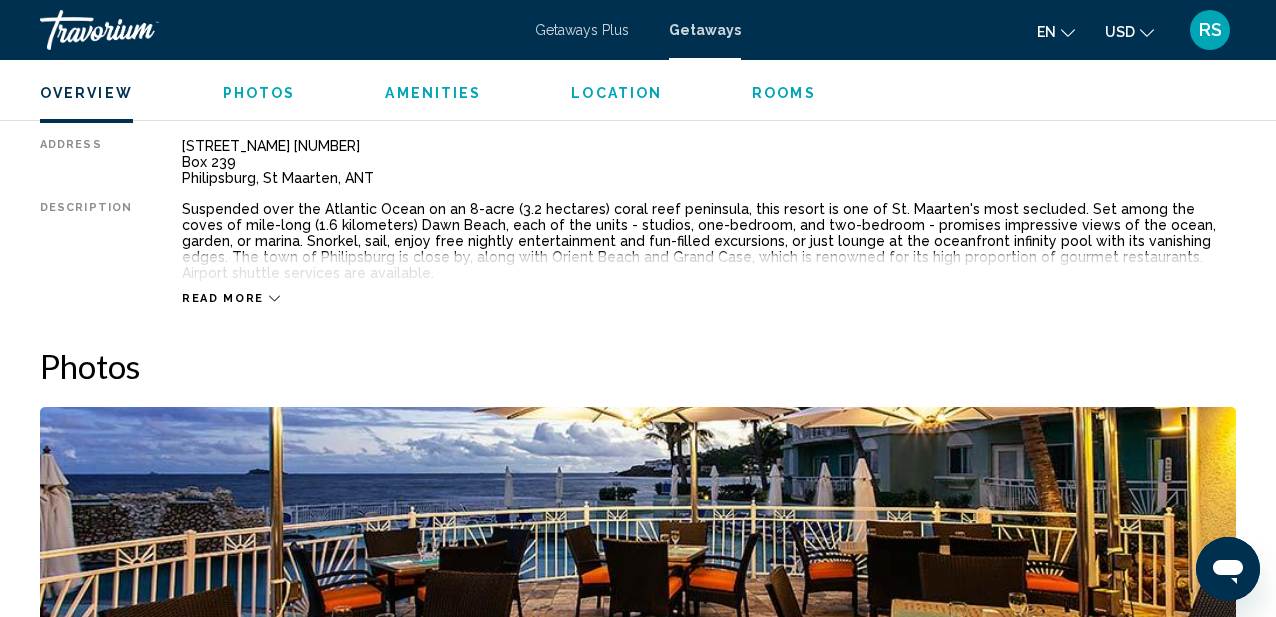 click on "Getaways Plus" at bounding box center (582, 30) 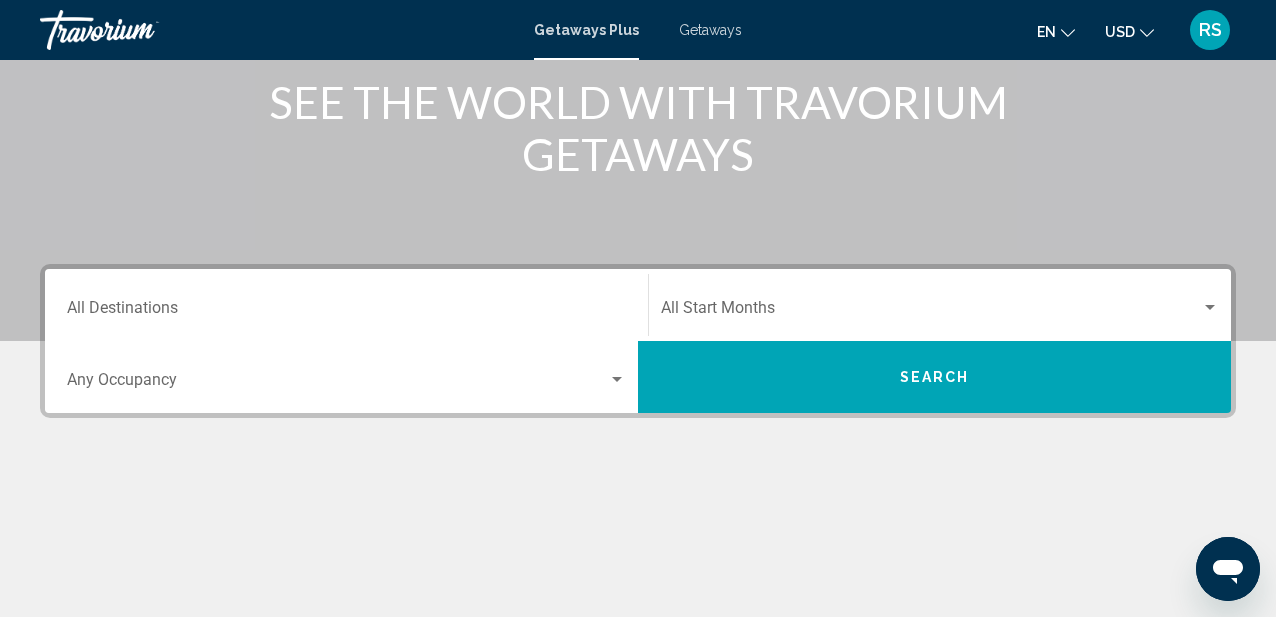 scroll, scrollTop: 255, scrollLeft: 0, axis: vertical 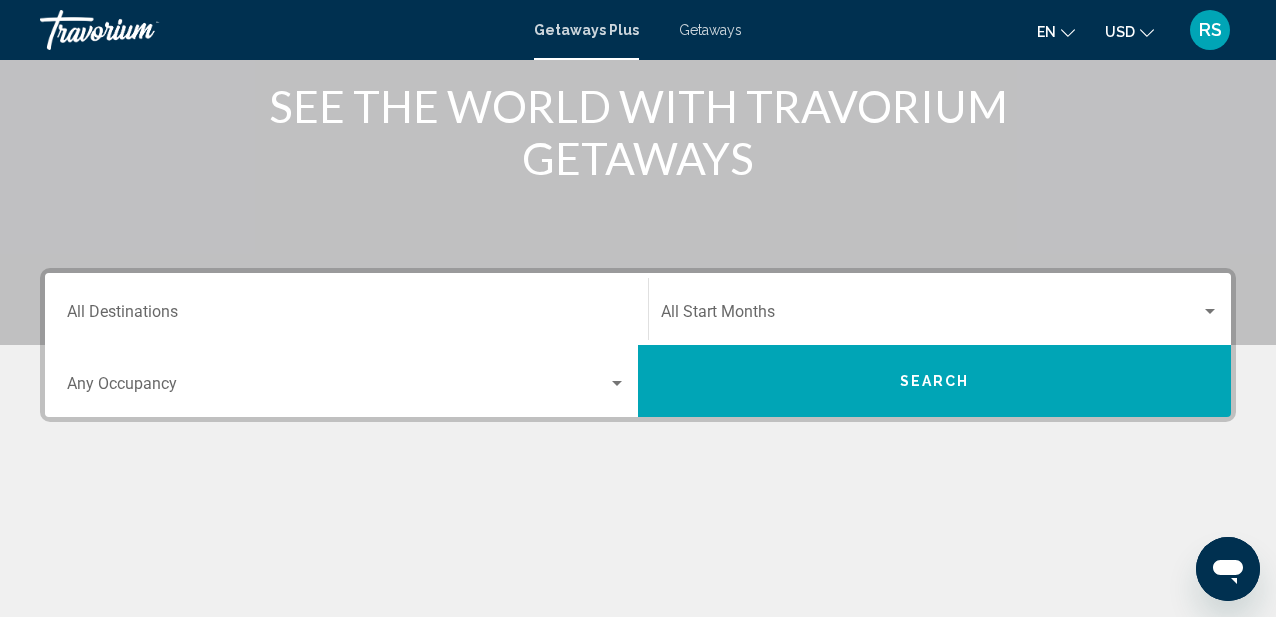 click on "Start Month All Start Months" 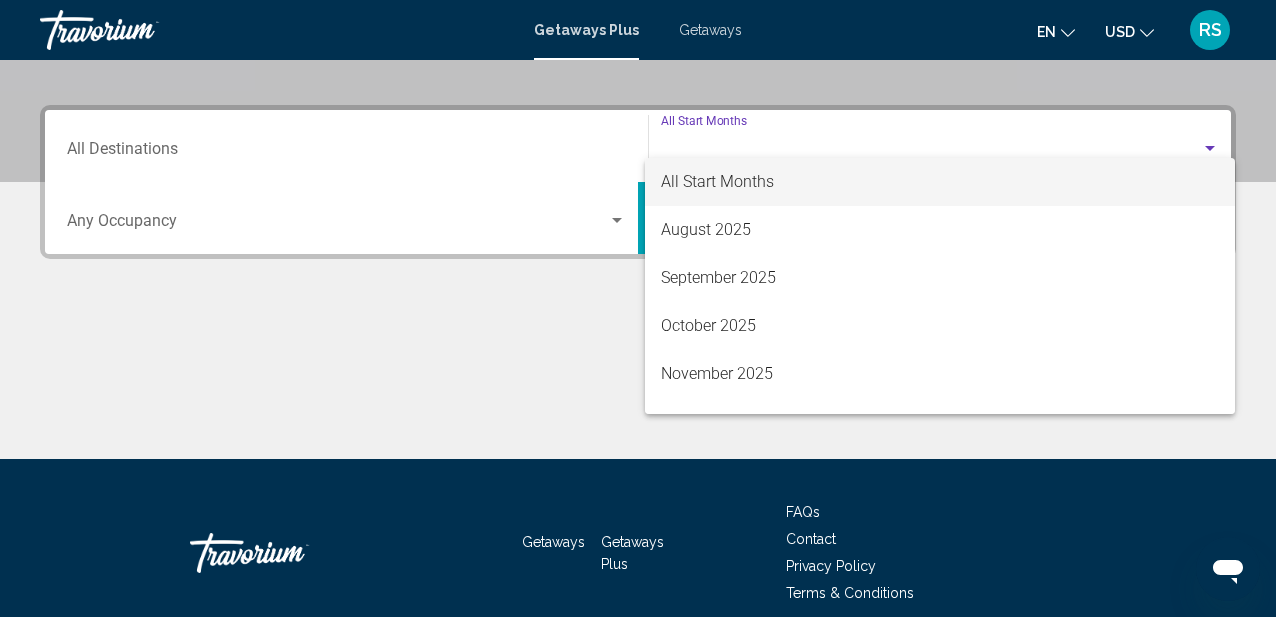scroll, scrollTop: 458, scrollLeft: 0, axis: vertical 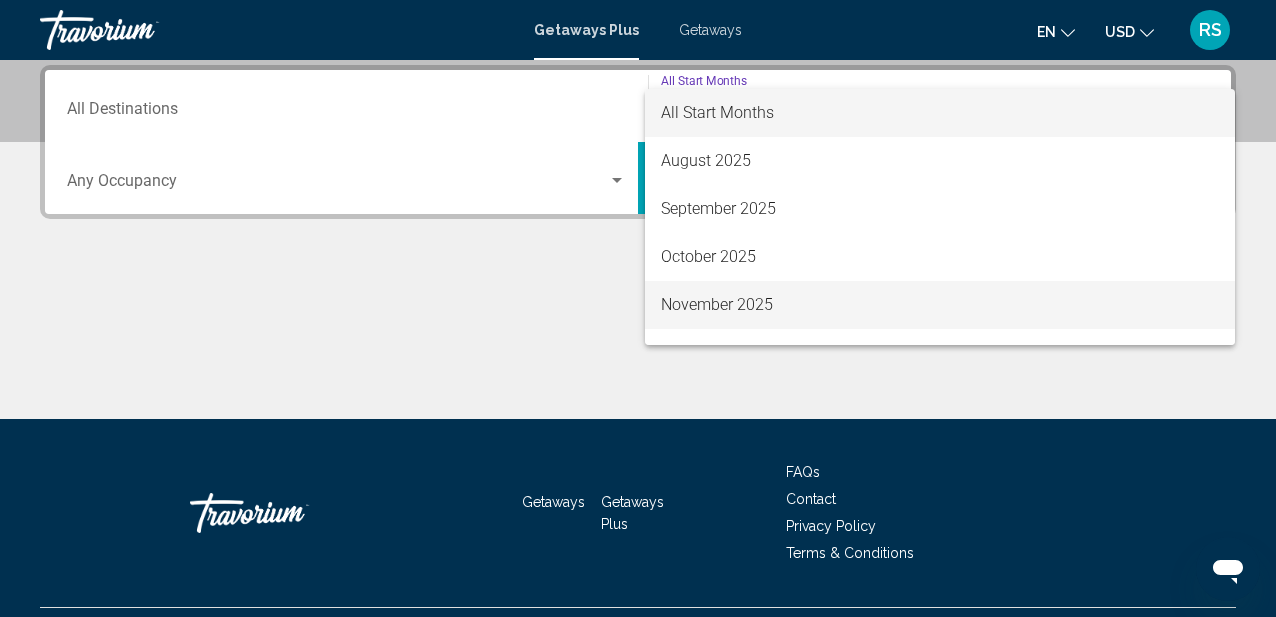 click on "November 2025" at bounding box center (940, 305) 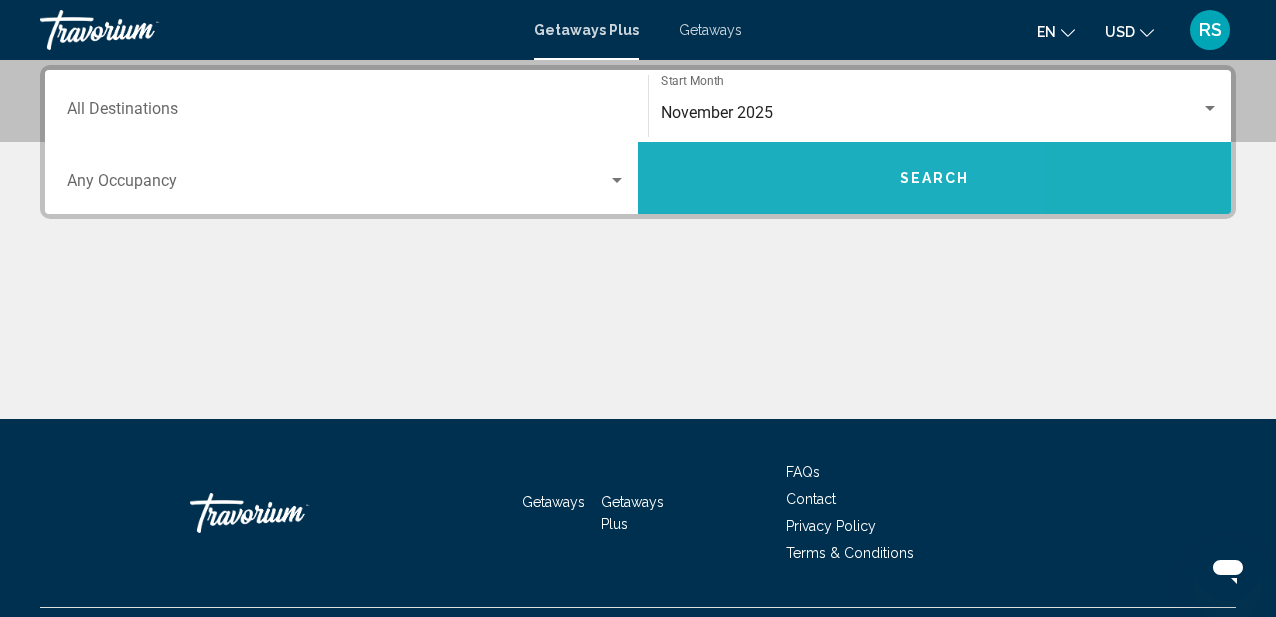 click on "Search" at bounding box center [934, 178] 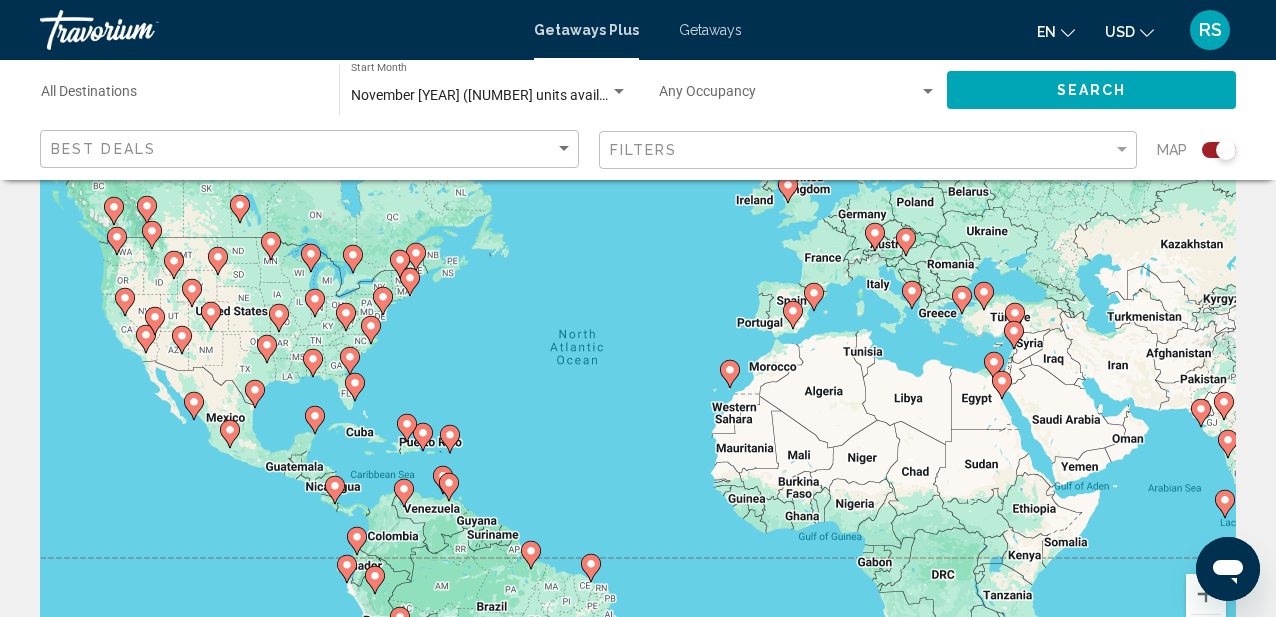 scroll, scrollTop: 139, scrollLeft: 0, axis: vertical 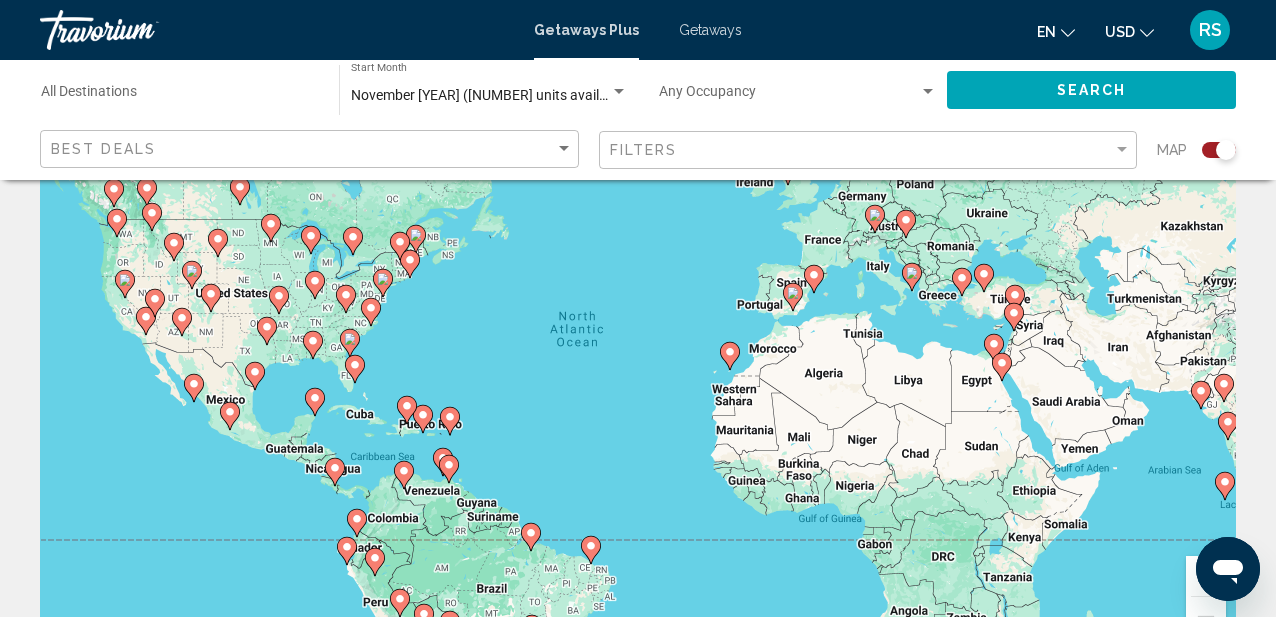 click 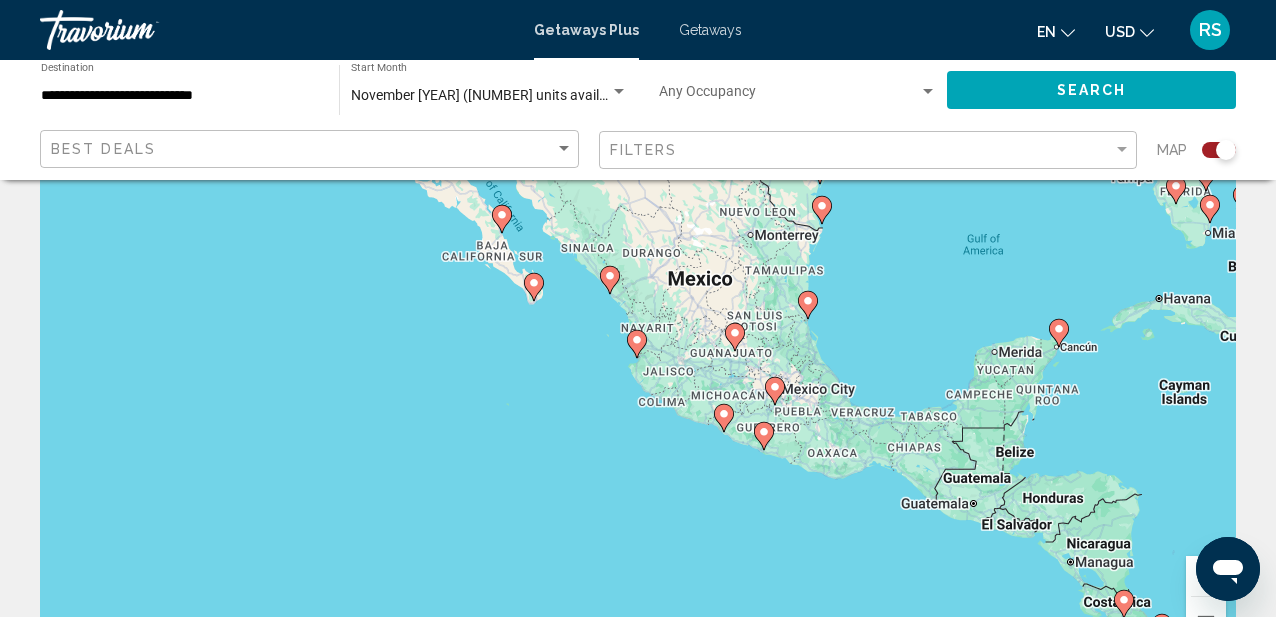 click 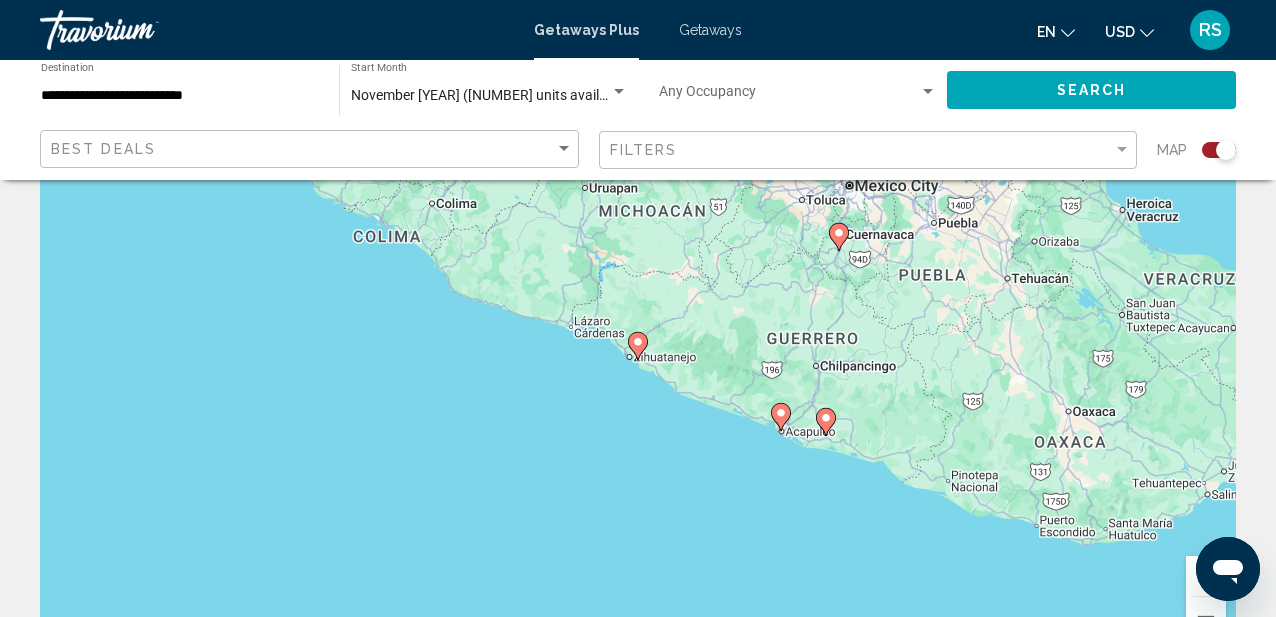click 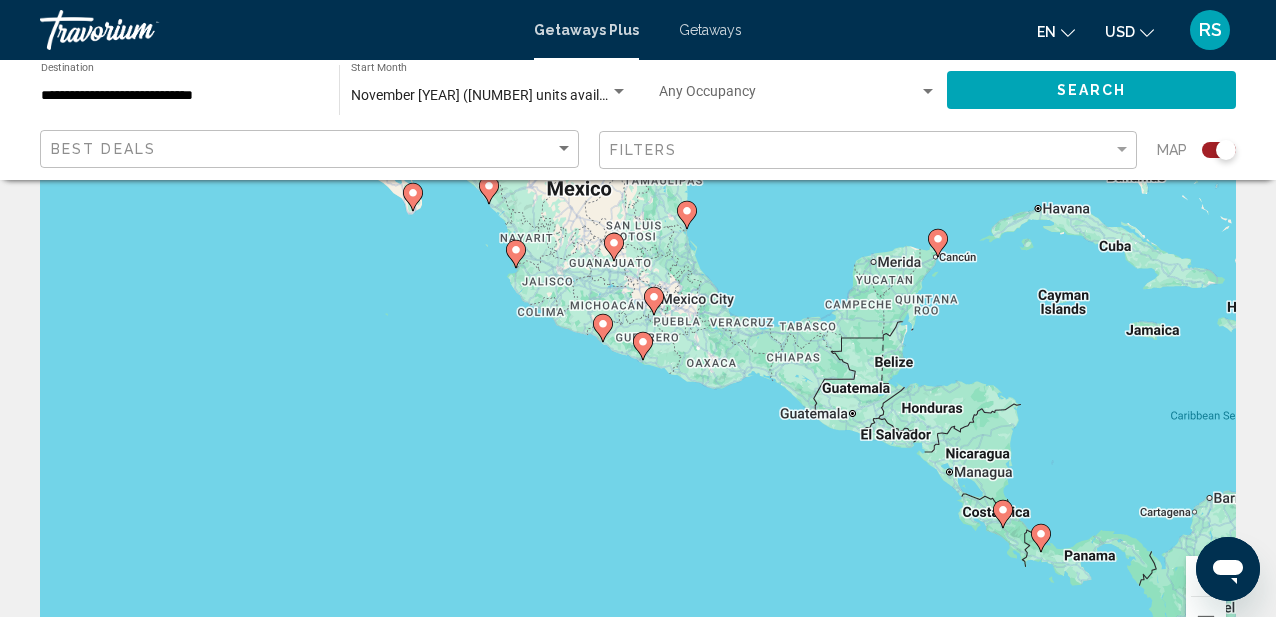 click 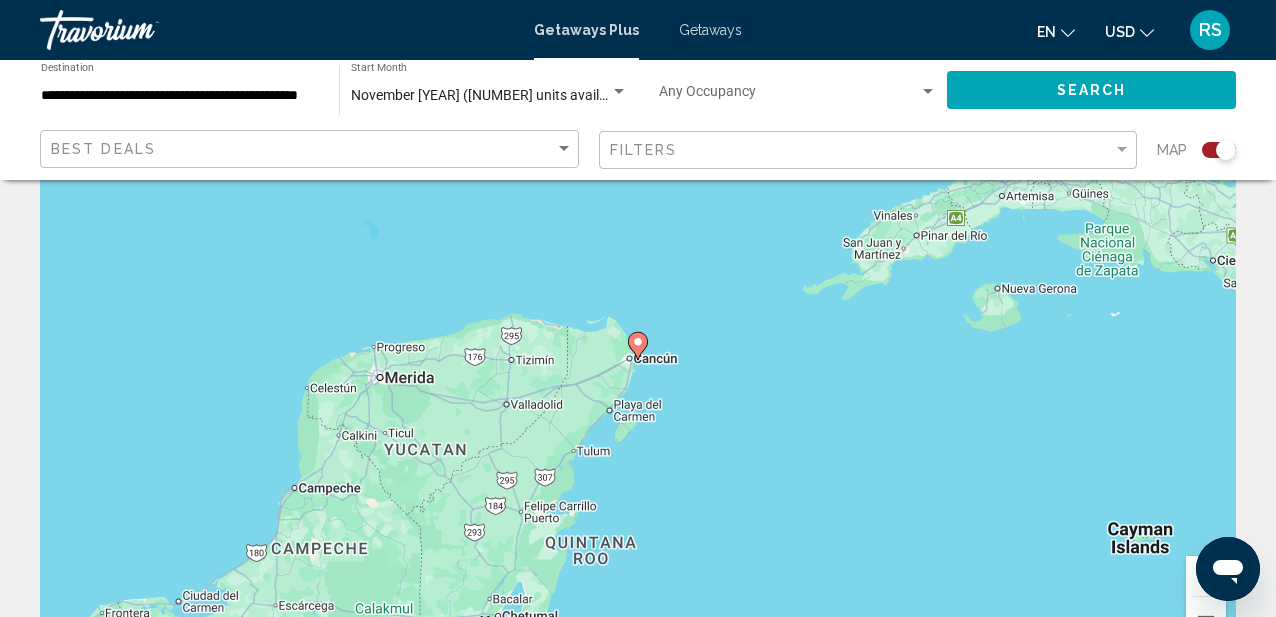 click 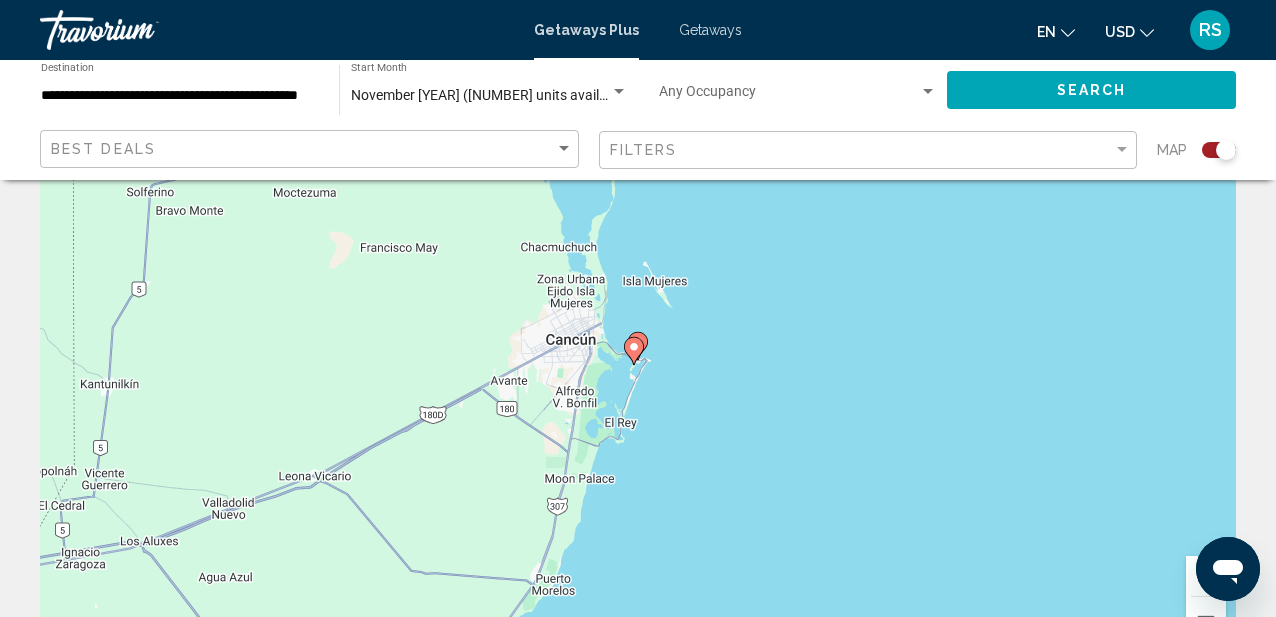 click 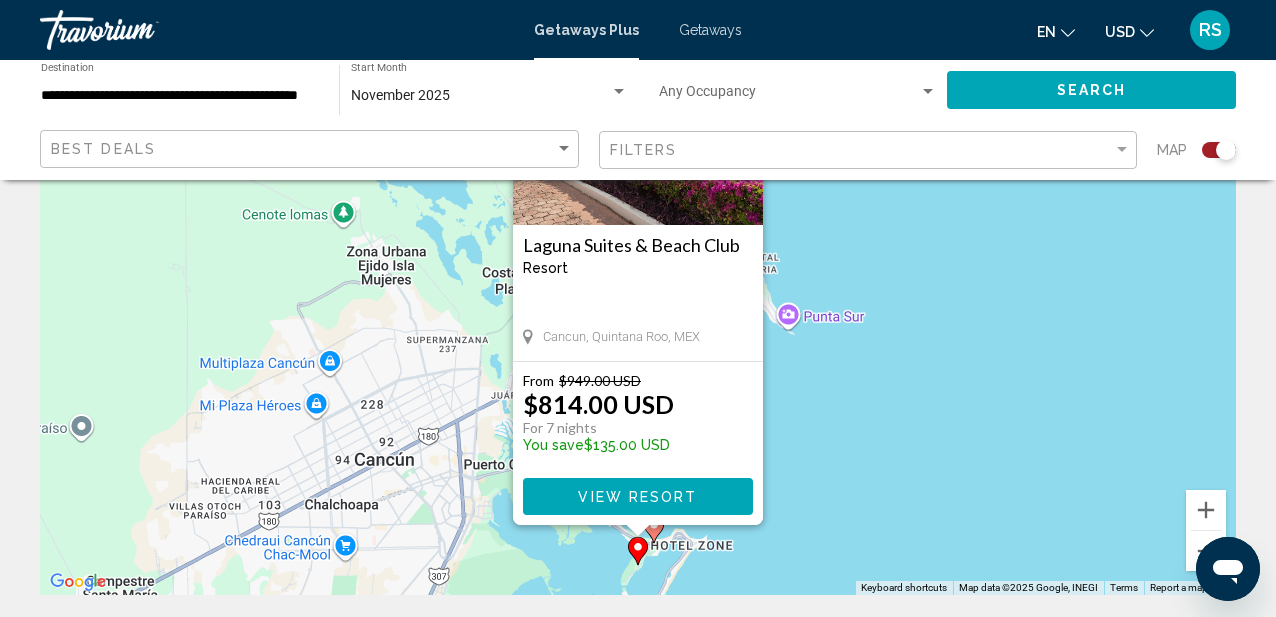 scroll, scrollTop: 210, scrollLeft: 0, axis: vertical 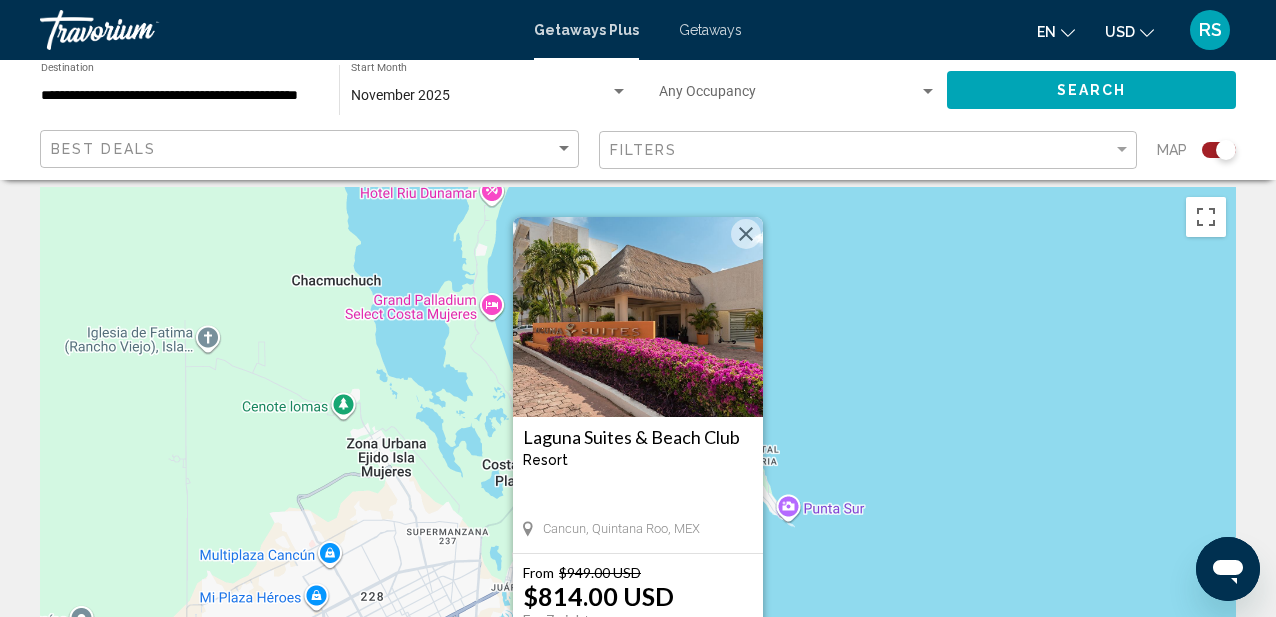 click at bounding box center [638, 317] 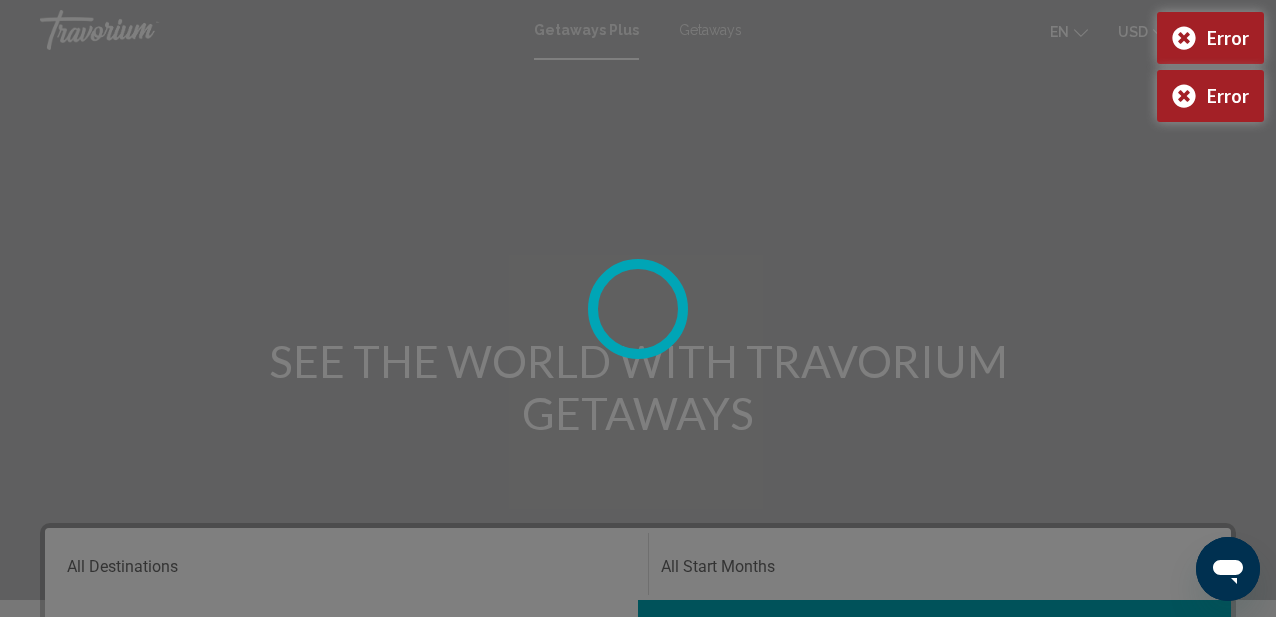 scroll, scrollTop: 2, scrollLeft: 0, axis: vertical 